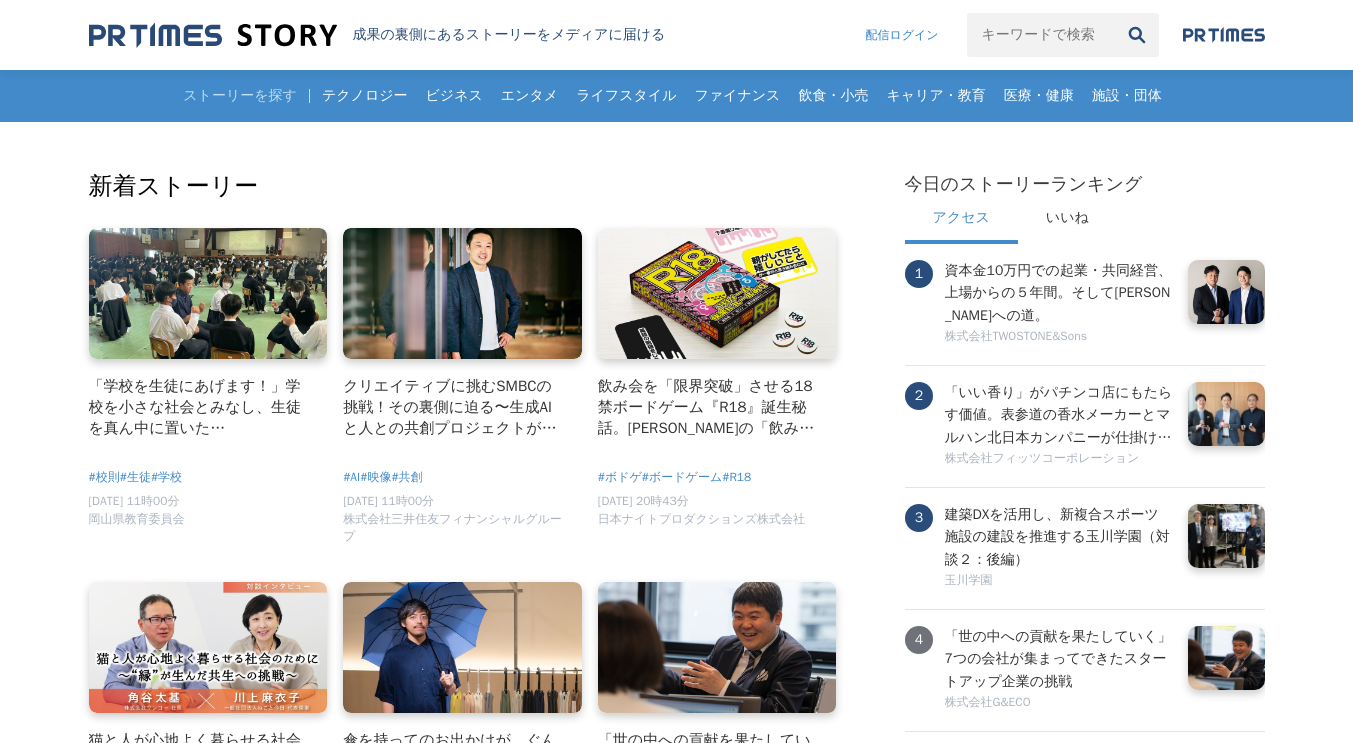 scroll, scrollTop: 0, scrollLeft: 0, axis: both 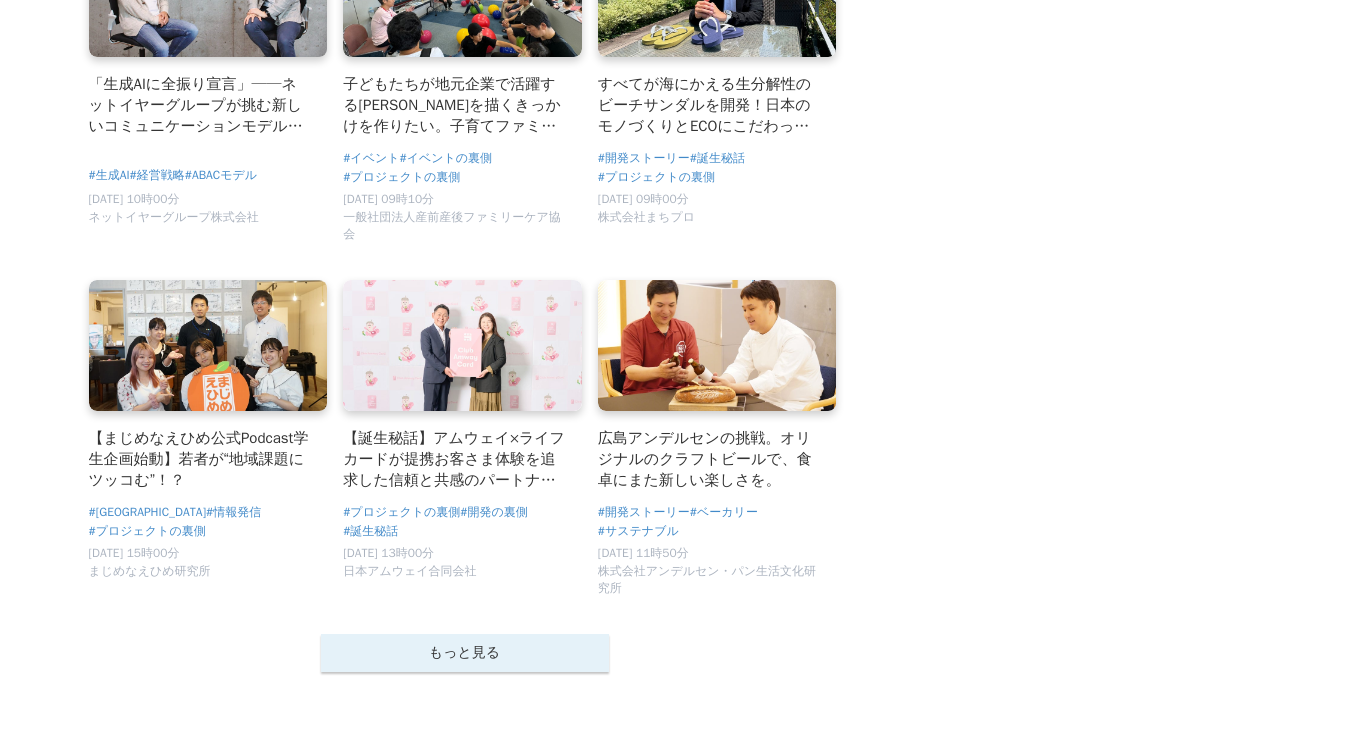 click on "もっと見る" at bounding box center [465, 653] 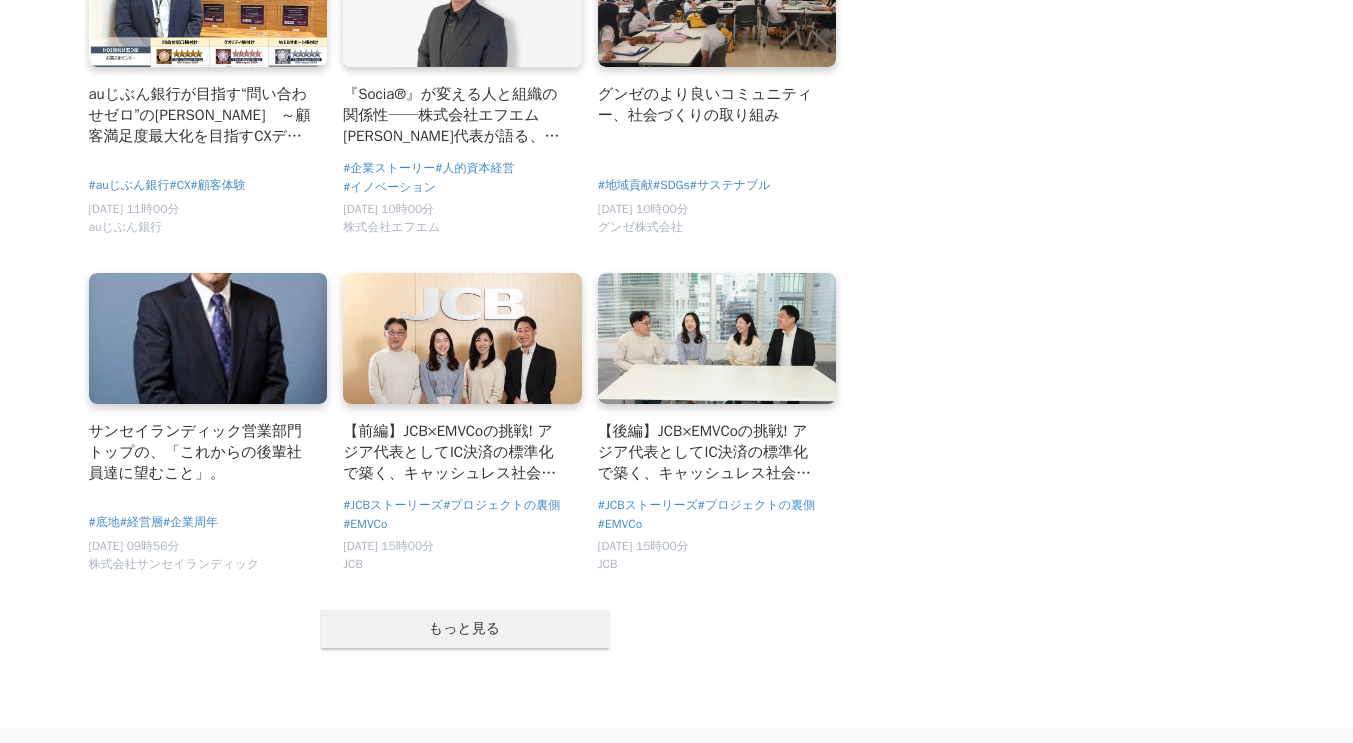 scroll, scrollTop: 5805, scrollLeft: 0, axis: vertical 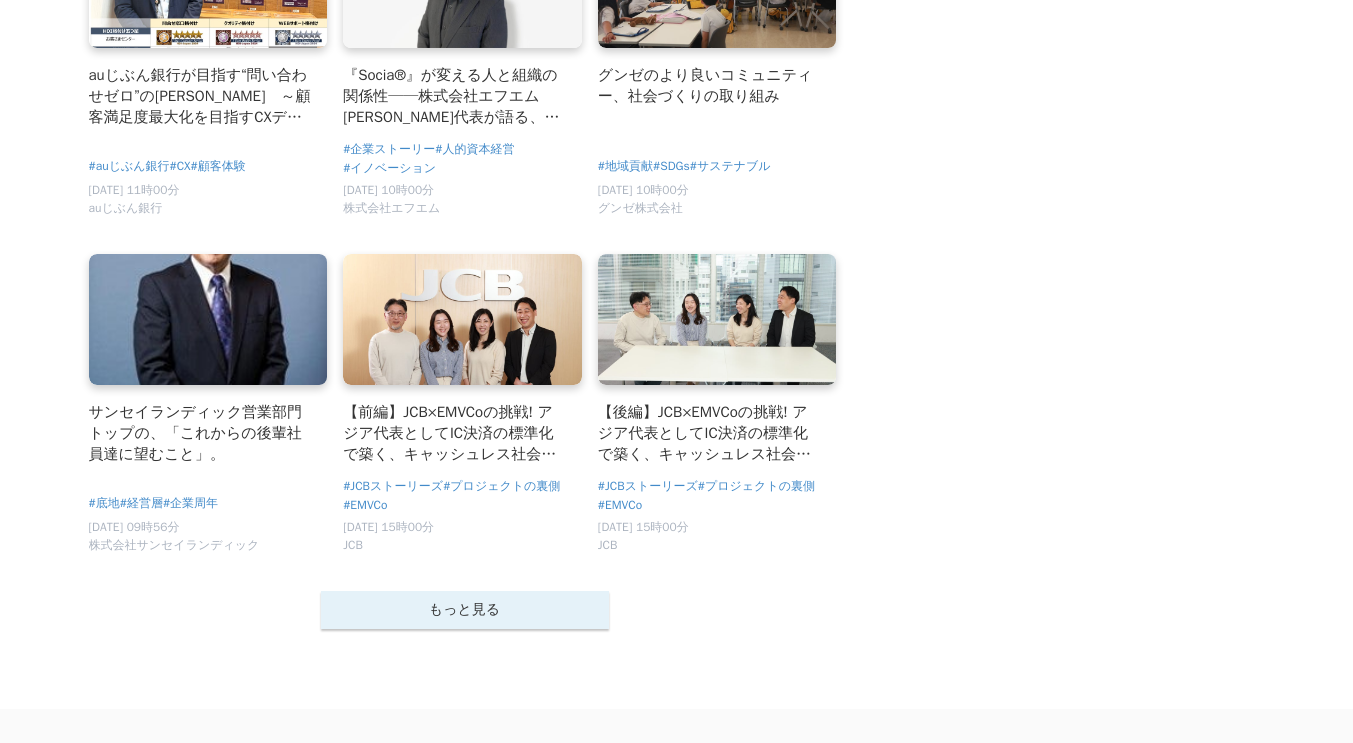 click on "もっと見る" at bounding box center (465, 610) 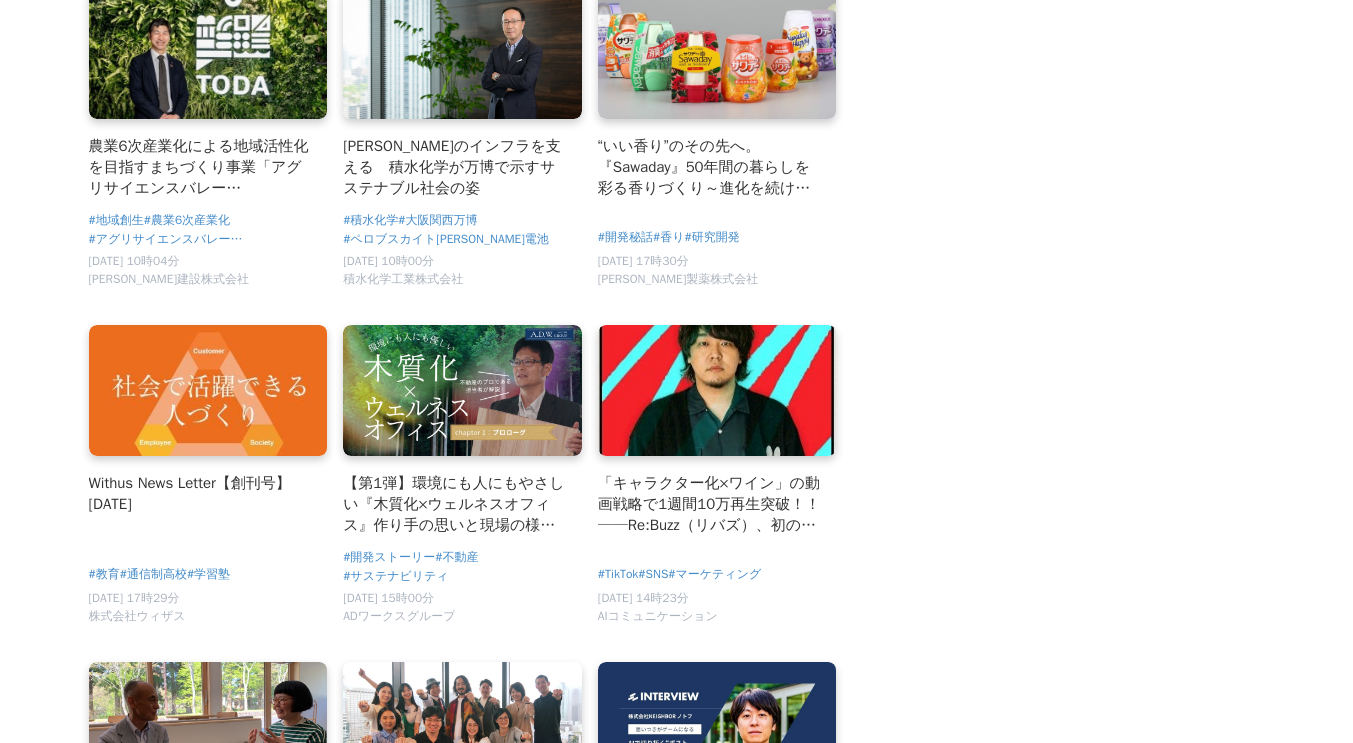 scroll, scrollTop: 7645, scrollLeft: 0, axis: vertical 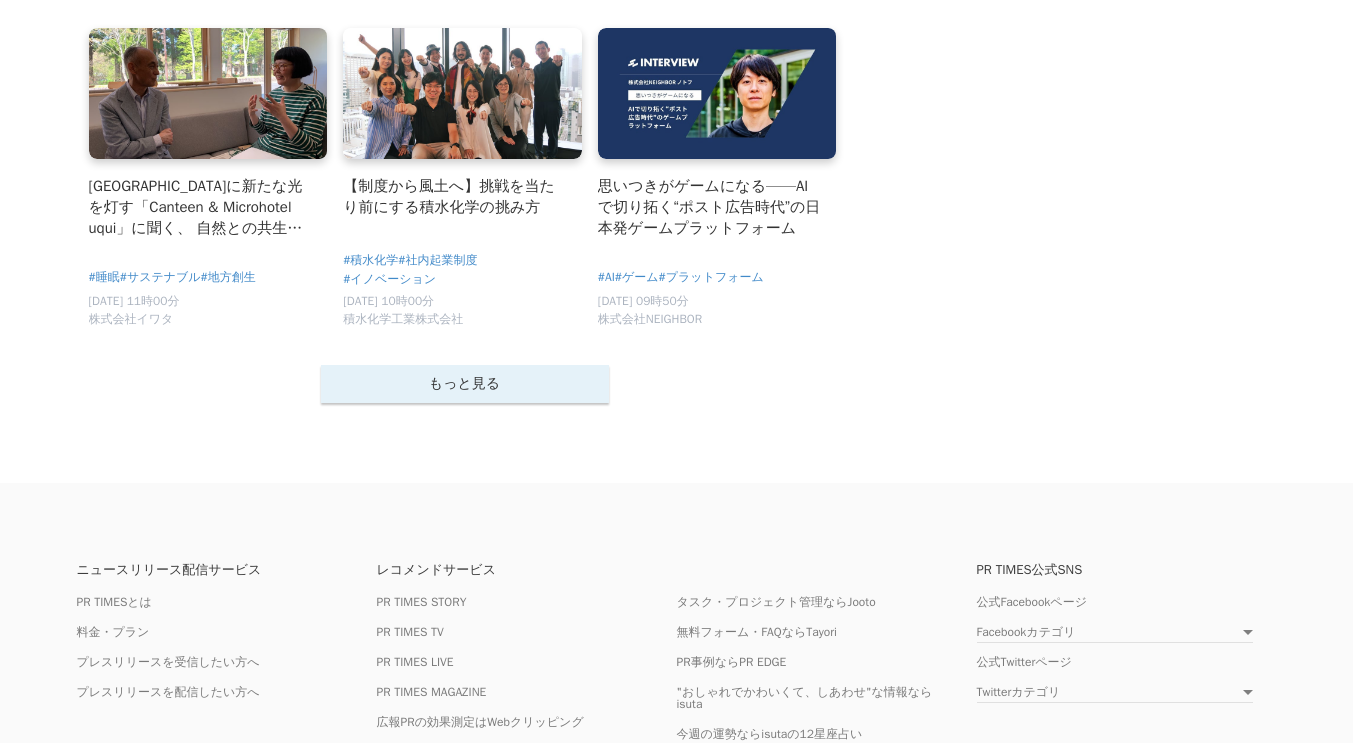 click on "もっと見る" at bounding box center [465, 384] 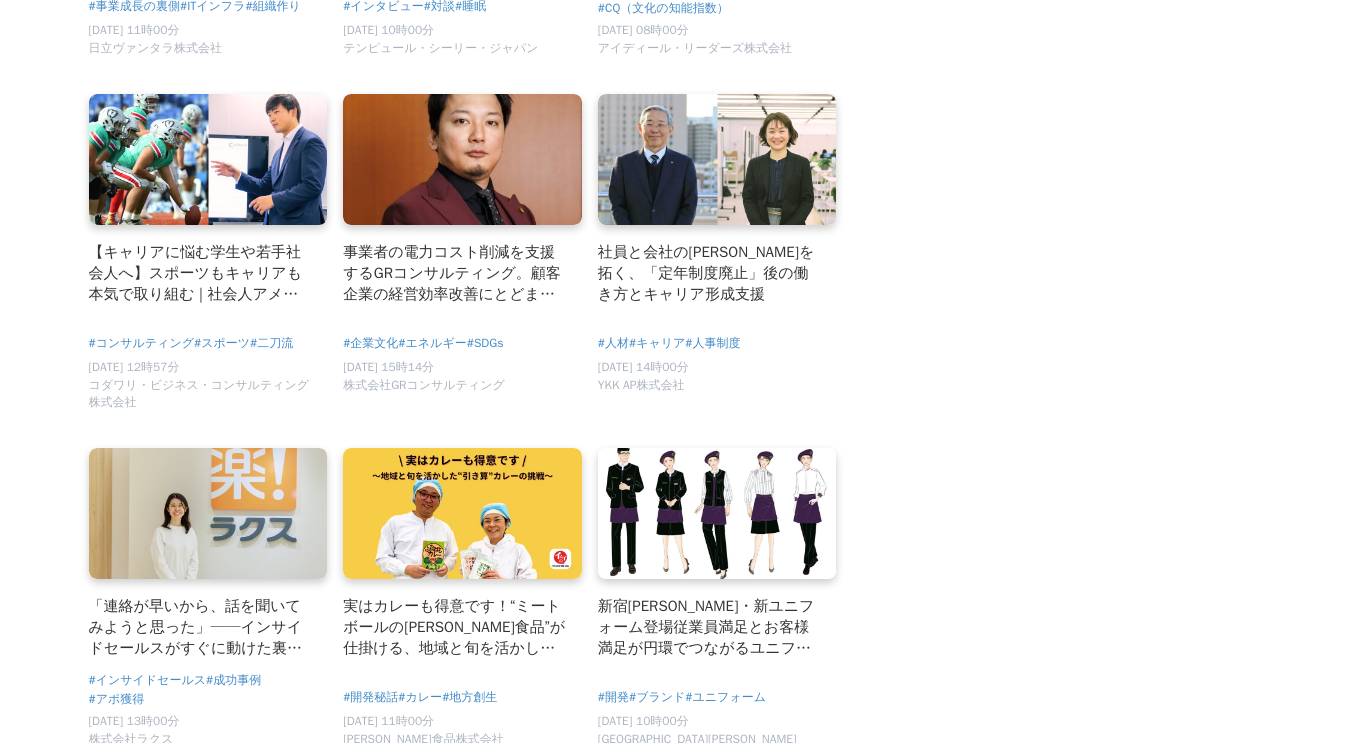 scroll, scrollTop: 9868, scrollLeft: 0, axis: vertical 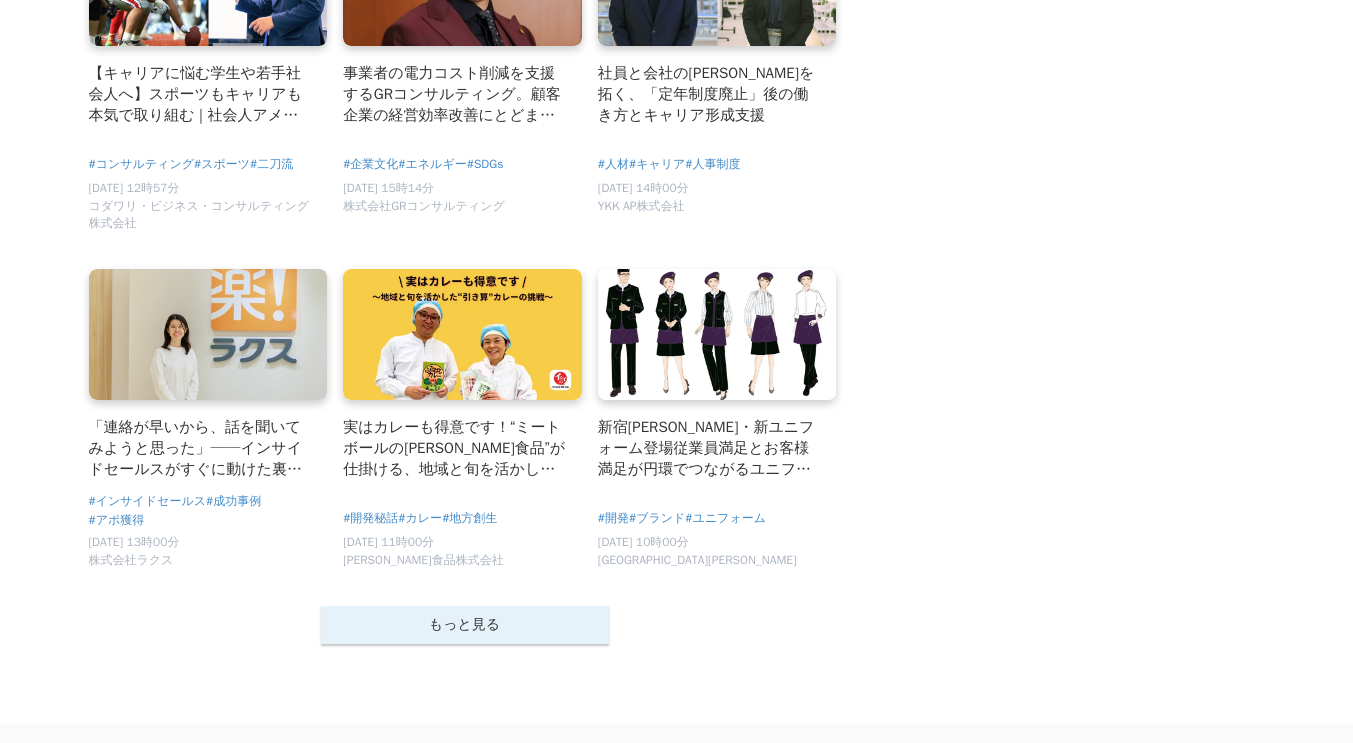 click on "もっと見る" at bounding box center (465, 625) 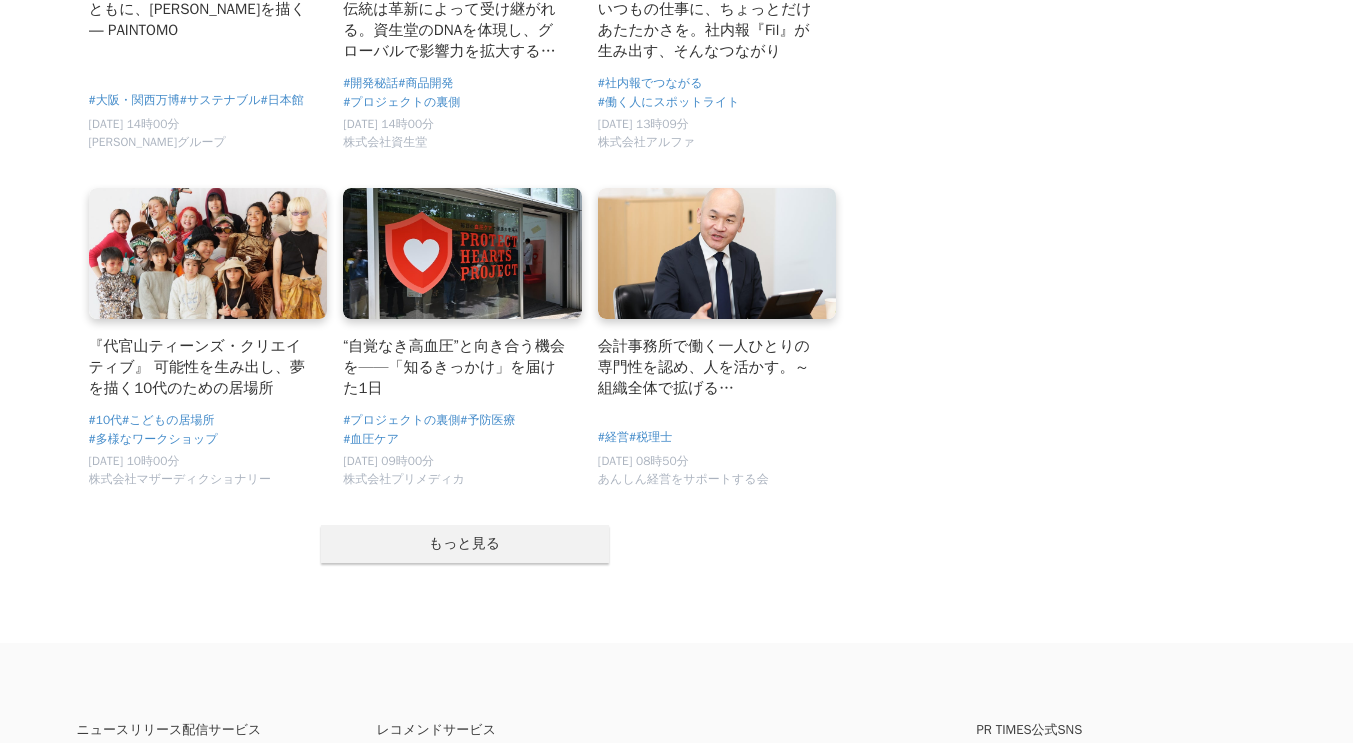 scroll, scrollTop: 12008, scrollLeft: 0, axis: vertical 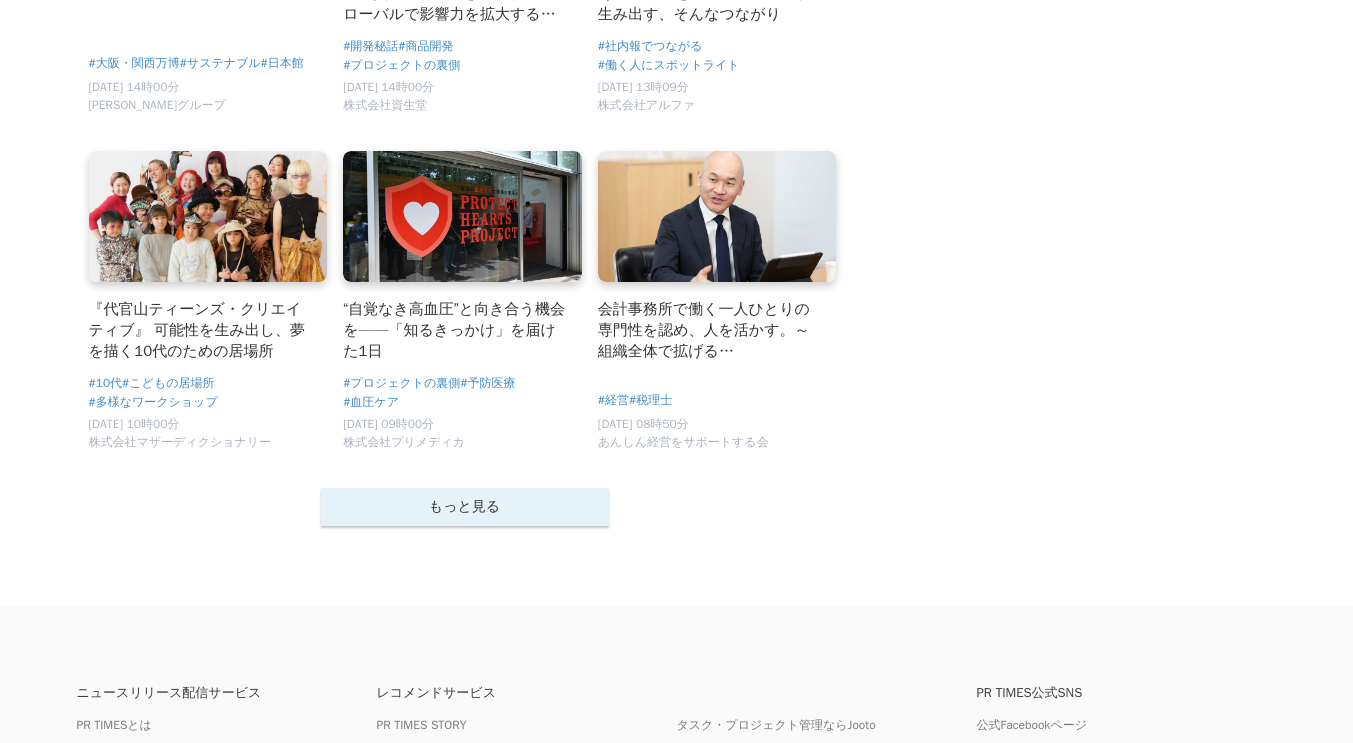 click on "もっと見る" at bounding box center (465, 507) 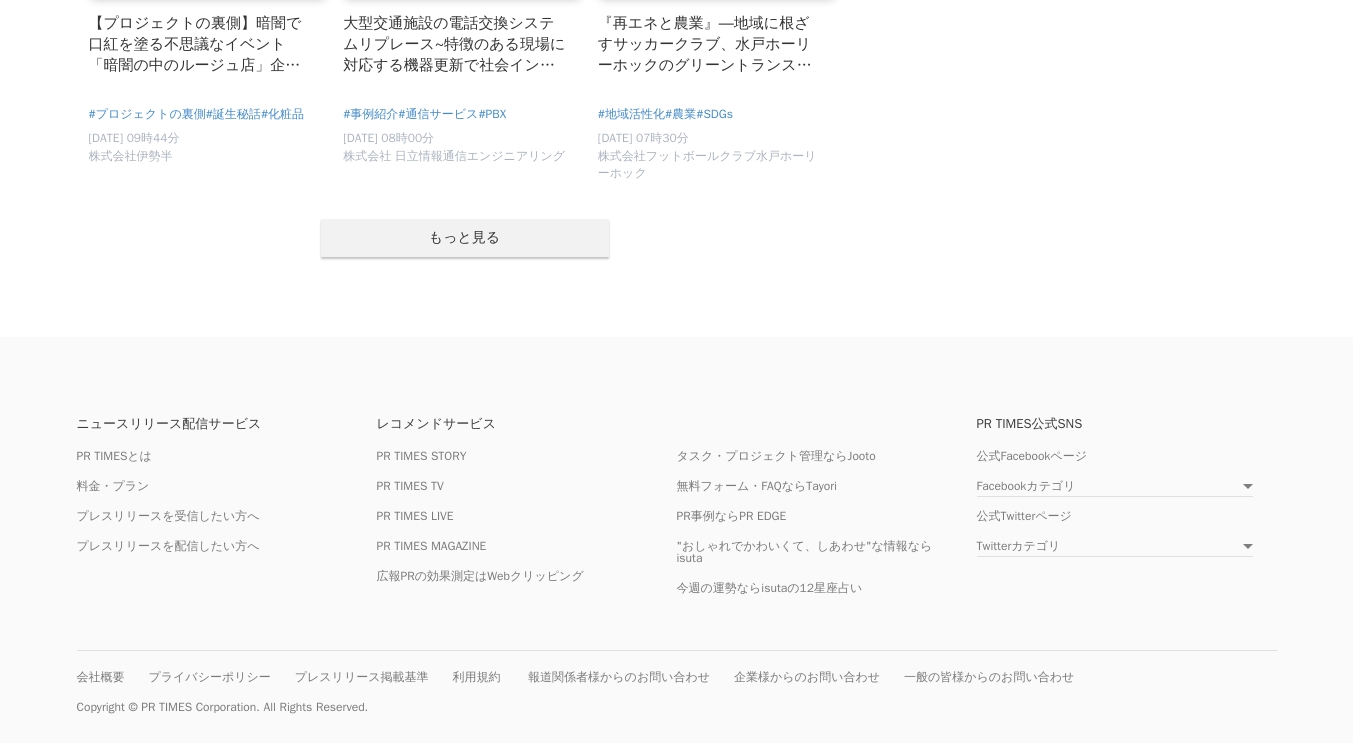 scroll, scrollTop: 14370, scrollLeft: 0, axis: vertical 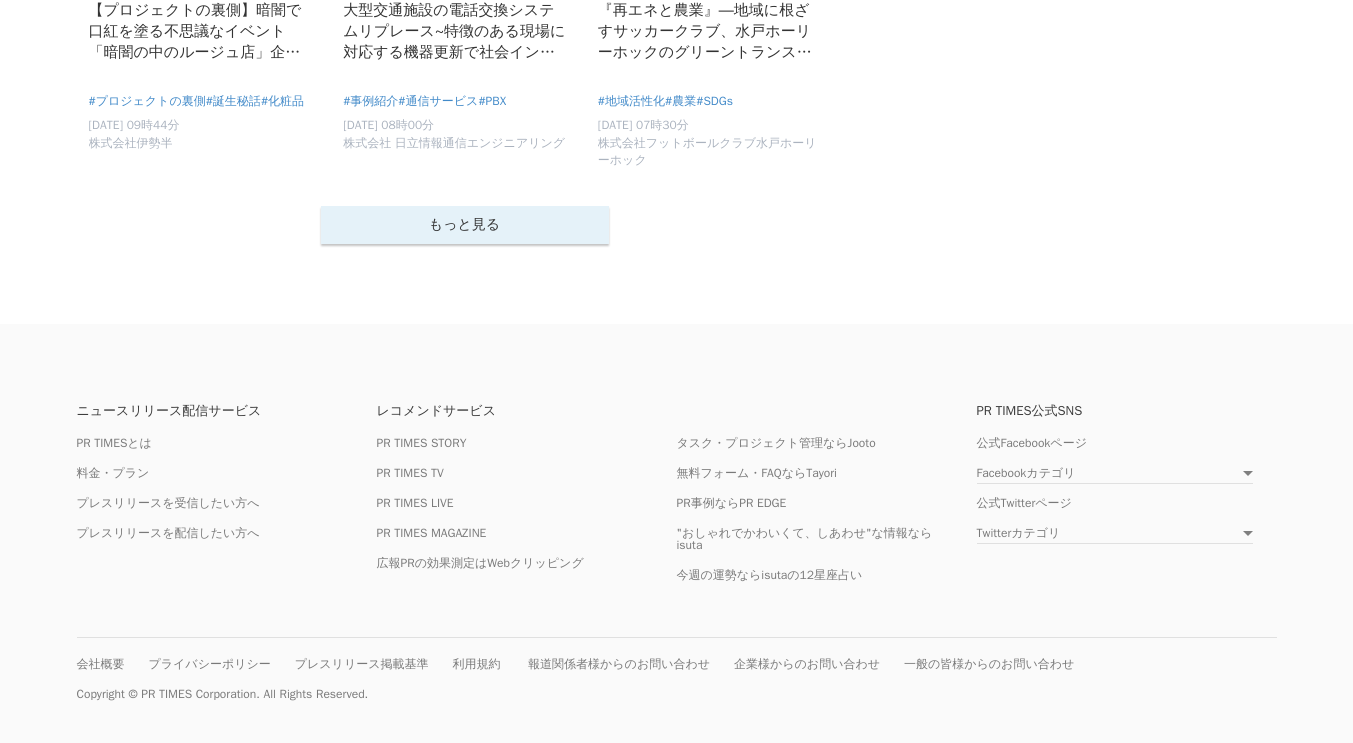 click on "もっと見る" at bounding box center (465, 225) 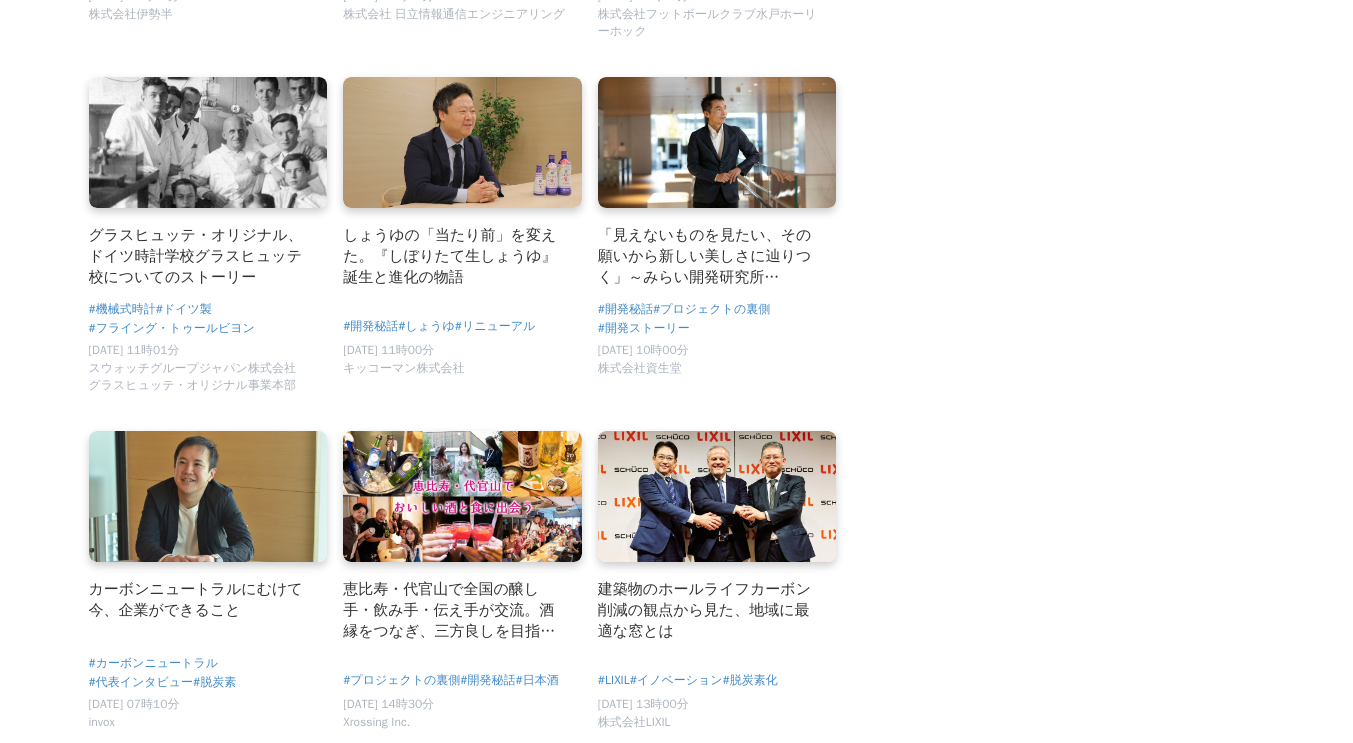 scroll, scrollTop: 14625, scrollLeft: 0, axis: vertical 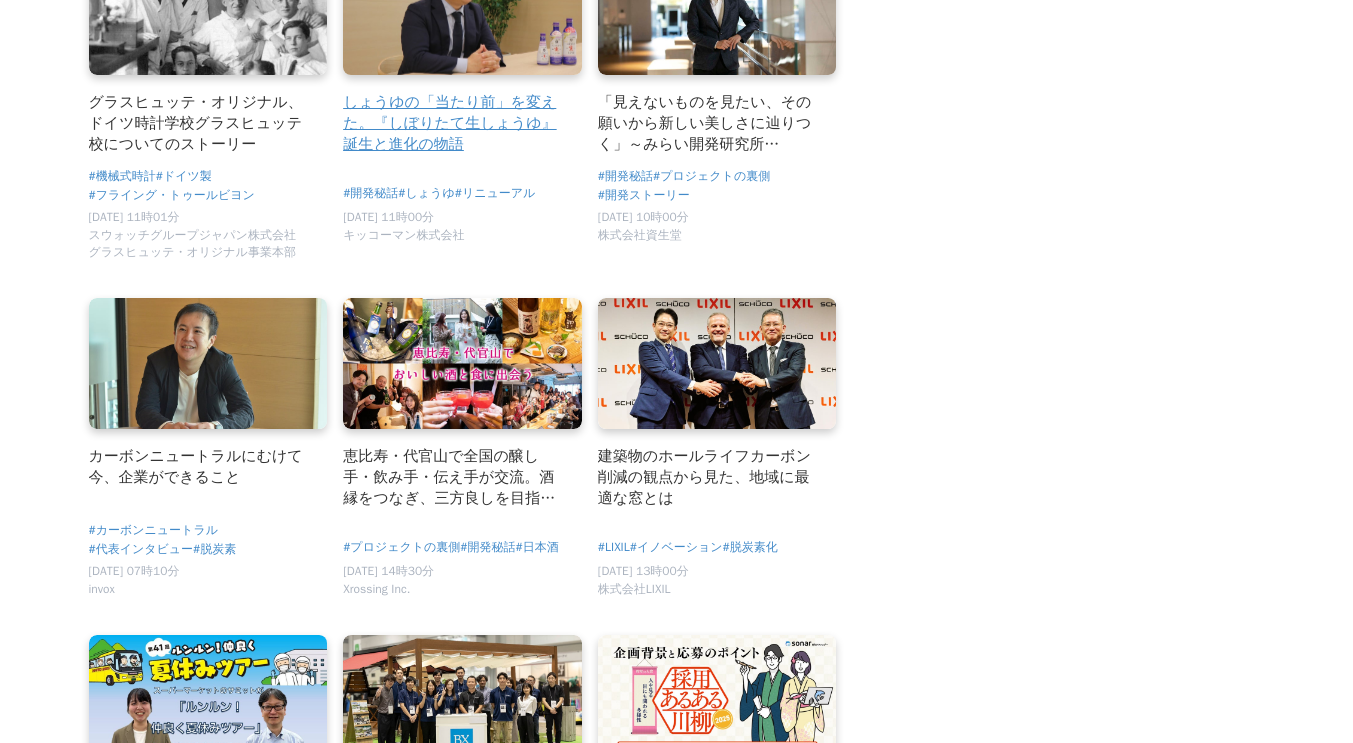 click at bounding box center (462, 9) 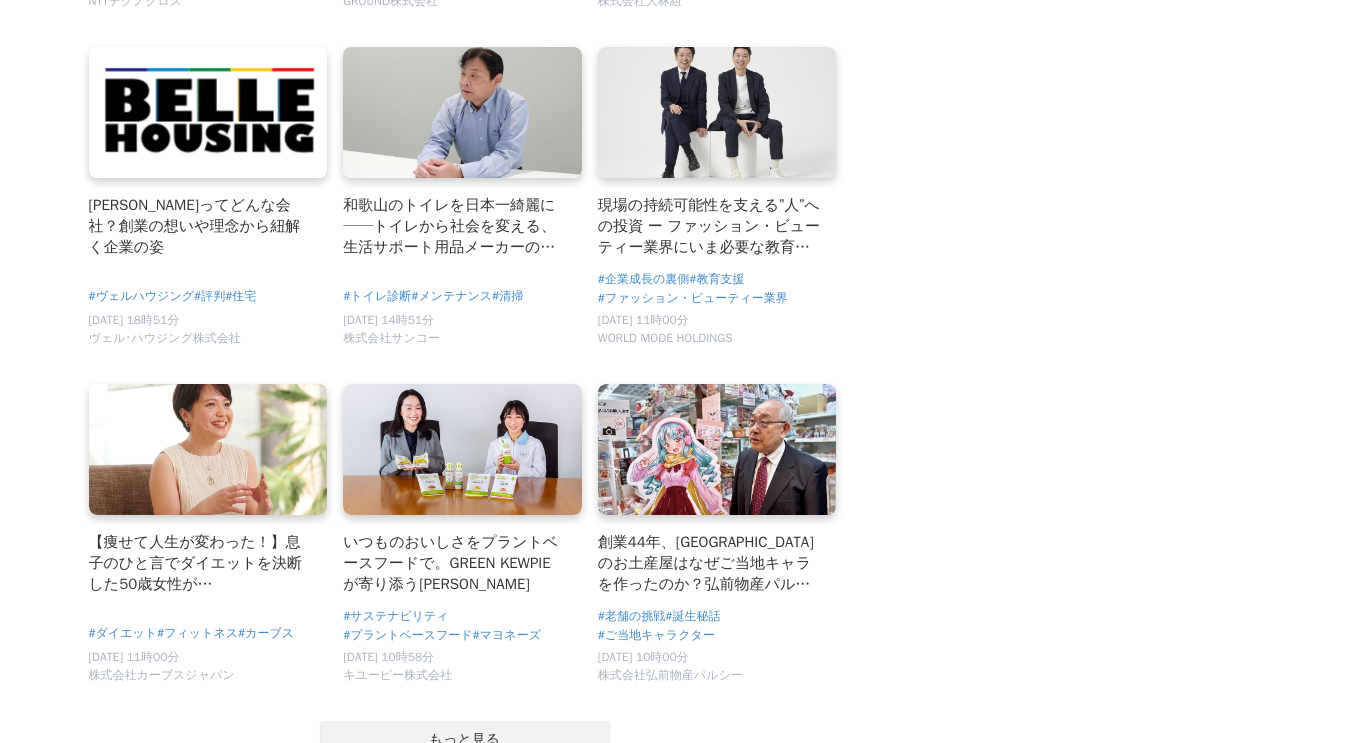 scroll, scrollTop: 15899, scrollLeft: 0, axis: vertical 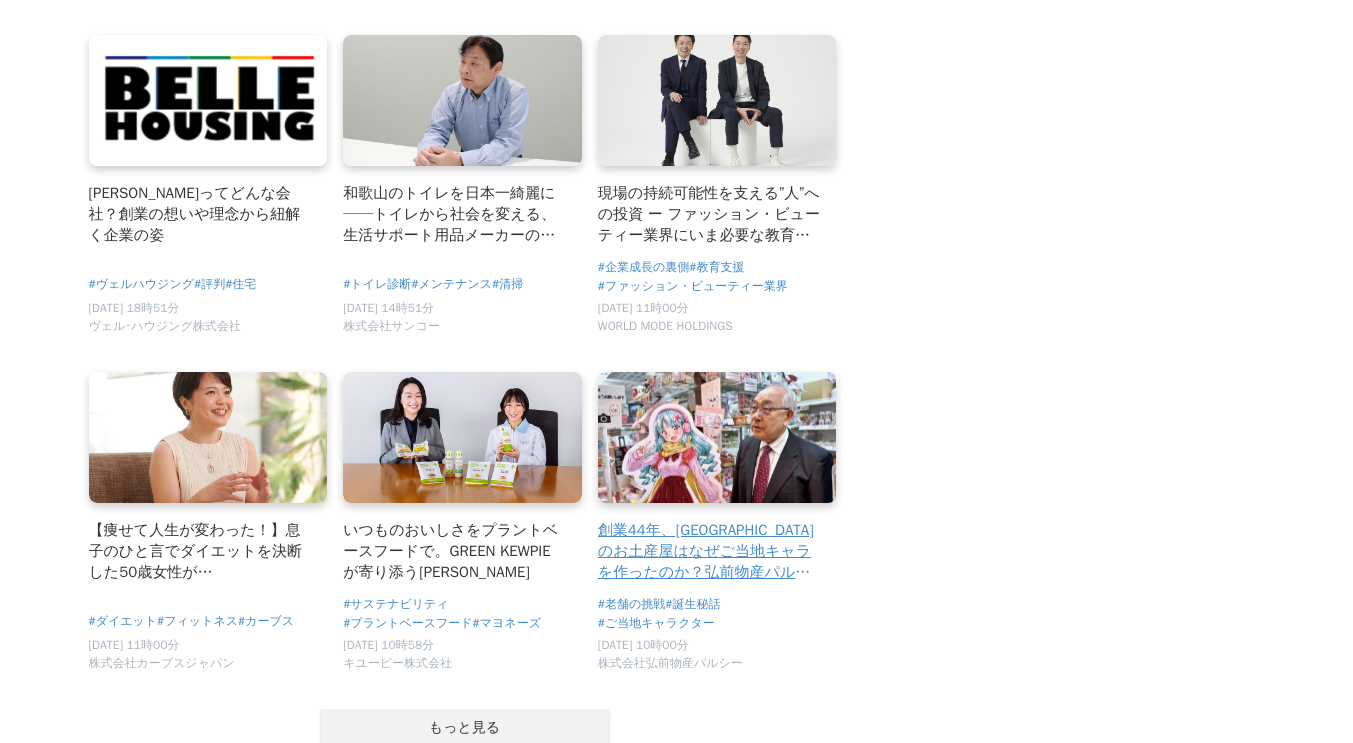 click on "創業44年、弘前駅のお土産屋はなぜご当地キャラを作ったのか？弘前物産パルシー創業から「弘前ルーシィ」誕生までを辿る" at bounding box center (709, 551) 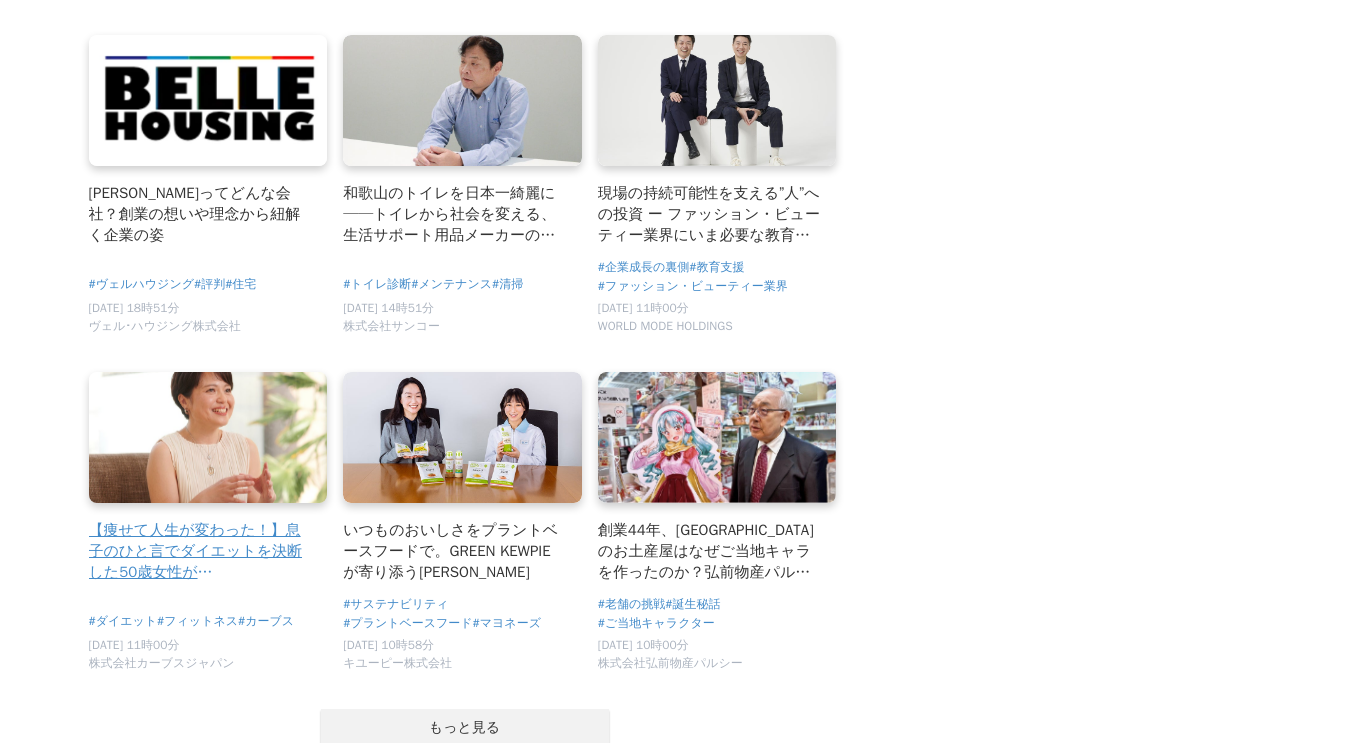 click at bounding box center (208, 437) 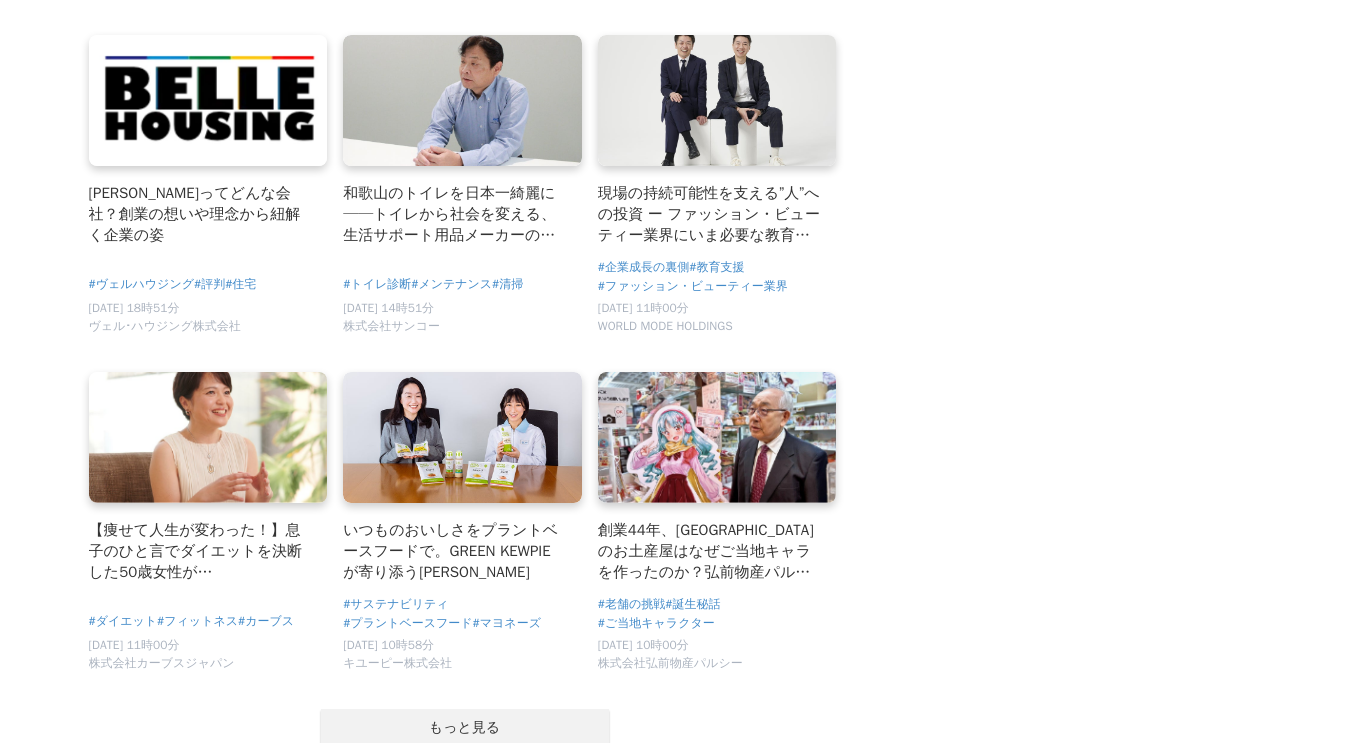 scroll, scrollTop: 16412, scrollLeft: 0, axis: vertical 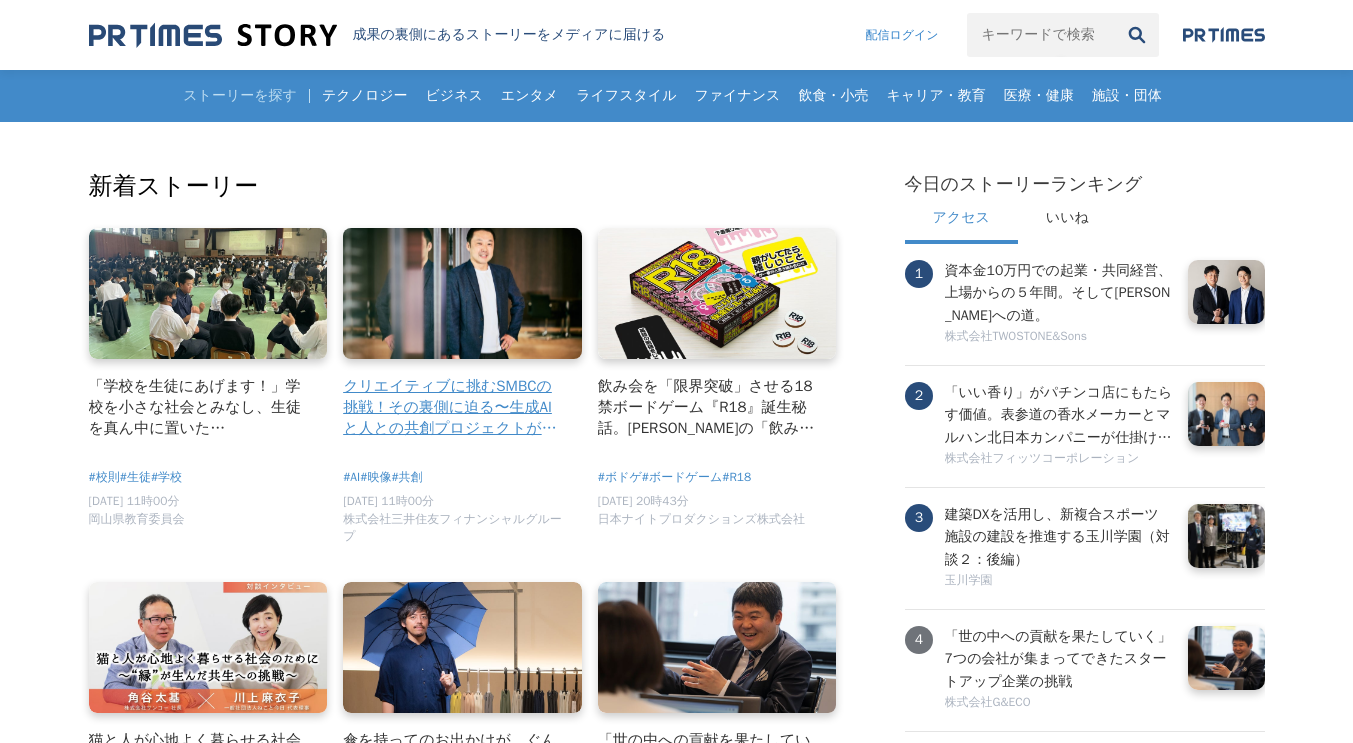 click at bounding box center (462, 294) 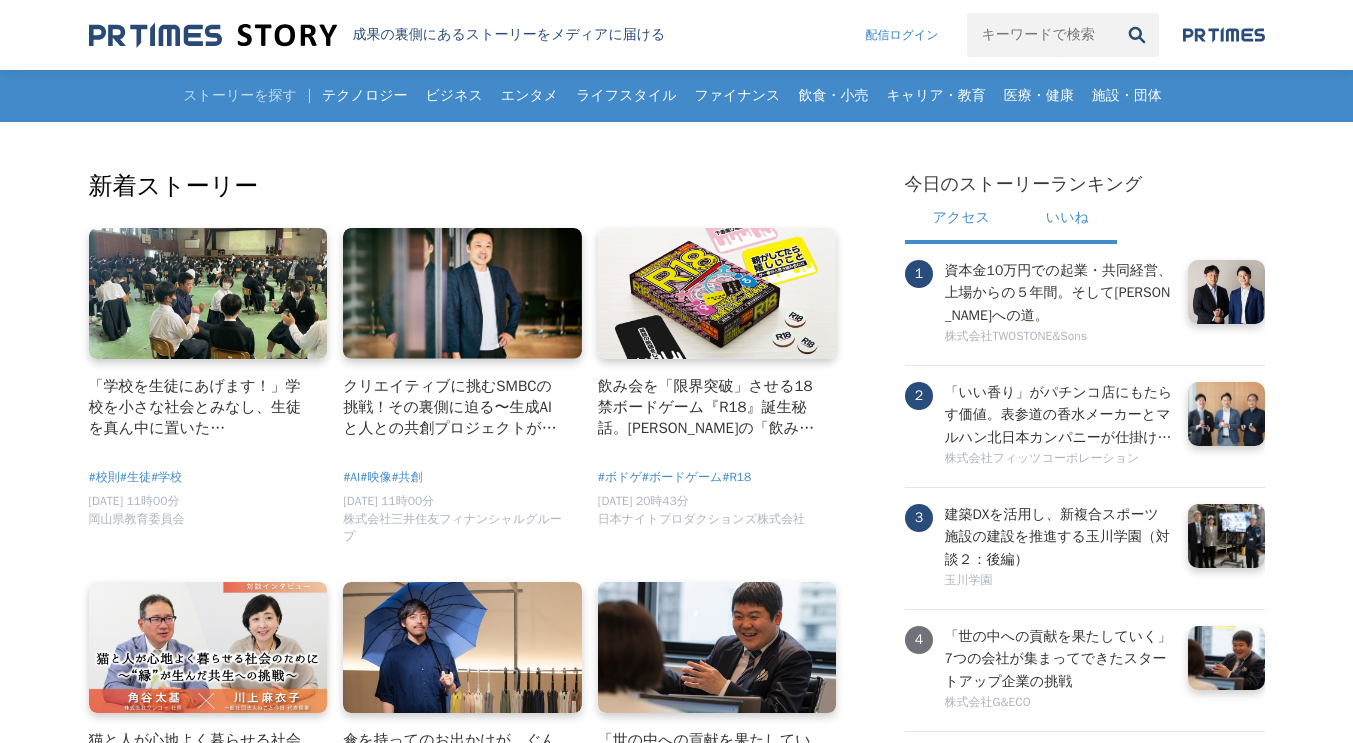 click on "いいね" at bounding box center [1067, 220] 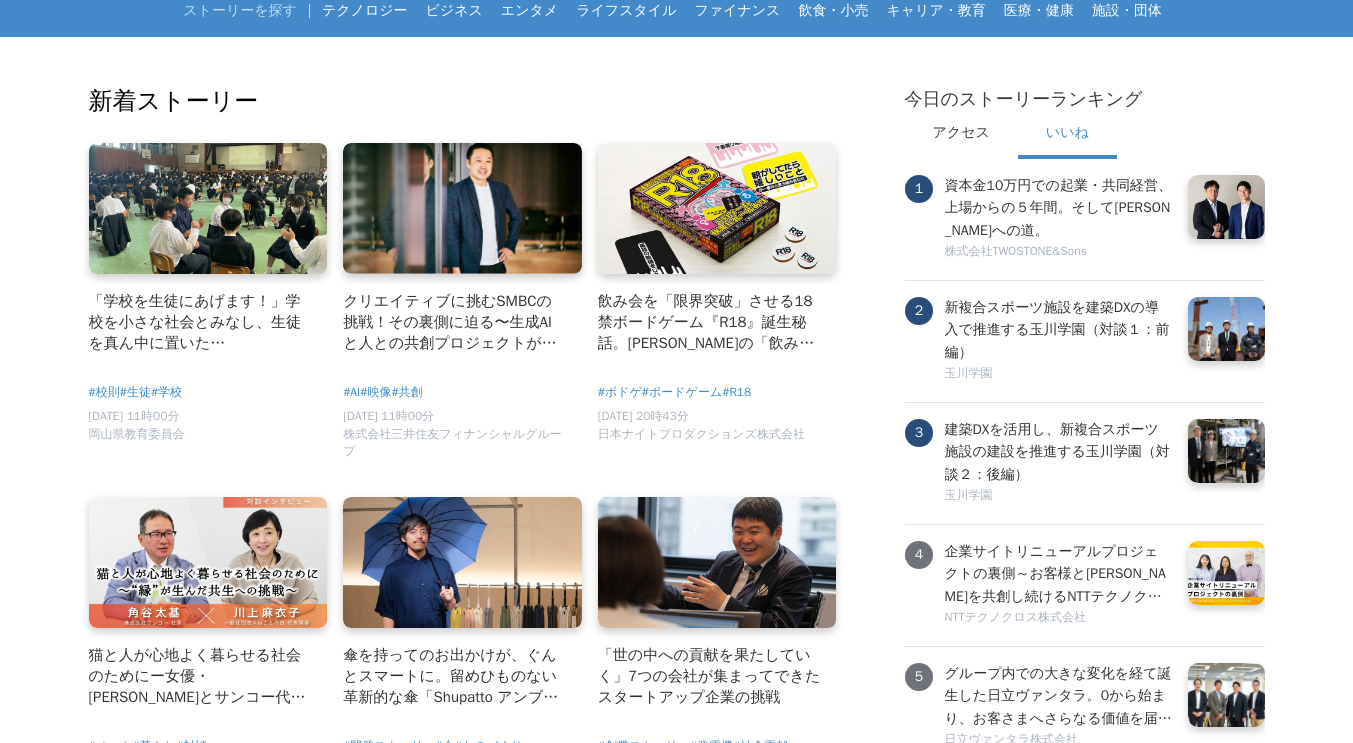 scroll, scrollTop: 0, scrollLeft: 0, axis: both 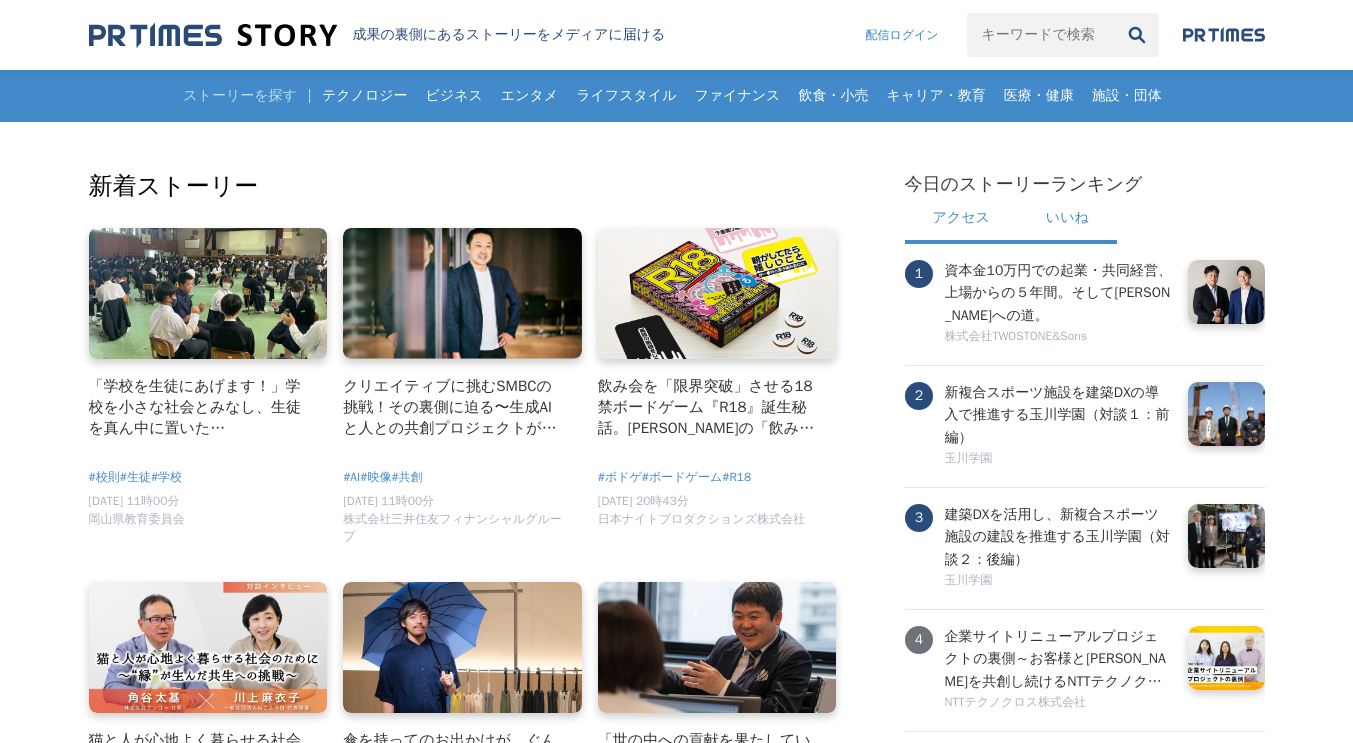 click on "アクセス" at bounding box center (961, 220) 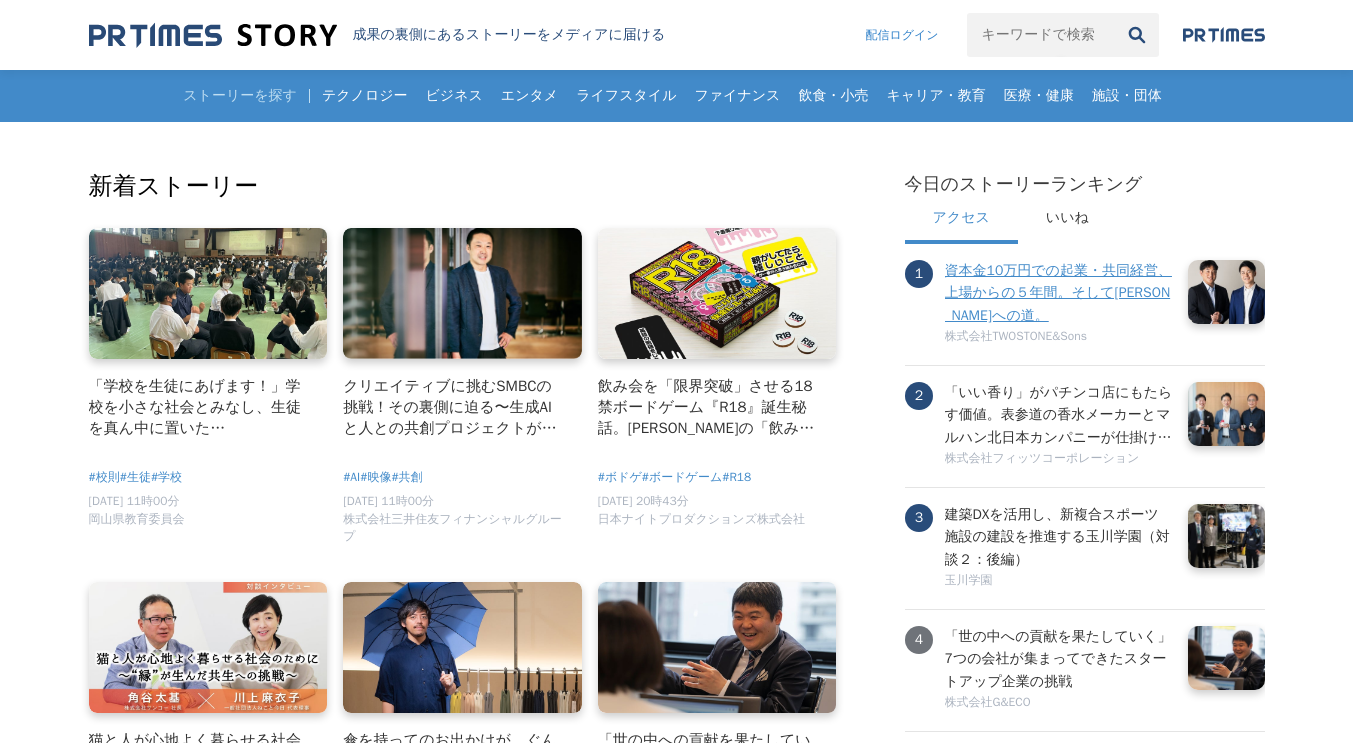 click on "資本金10万円での起業・共同経営、上場からの５年間。そして未来への道。" at bounding box center [1059, 293] 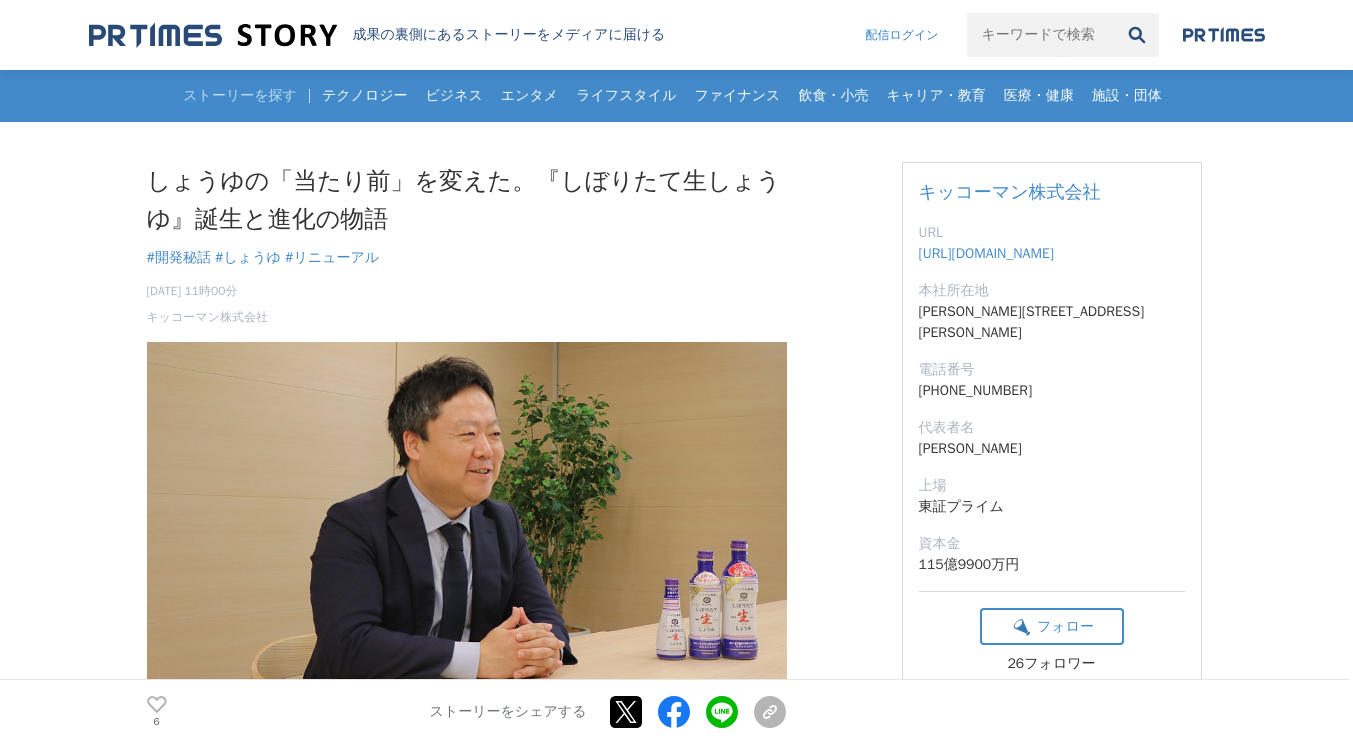 scroll, scrollTop: 0, scrollLeft: 0, axis: both 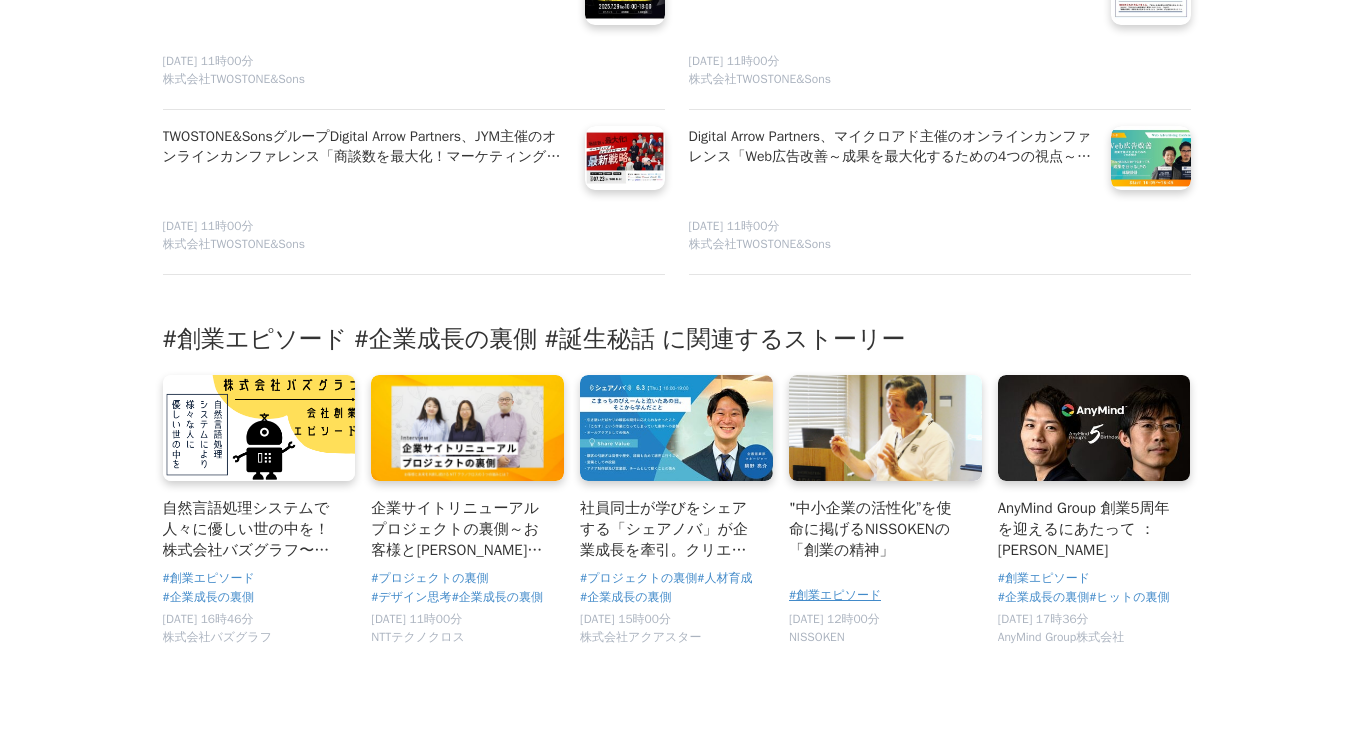 click on "#創業エピソード" at bounding box center (835, 595) 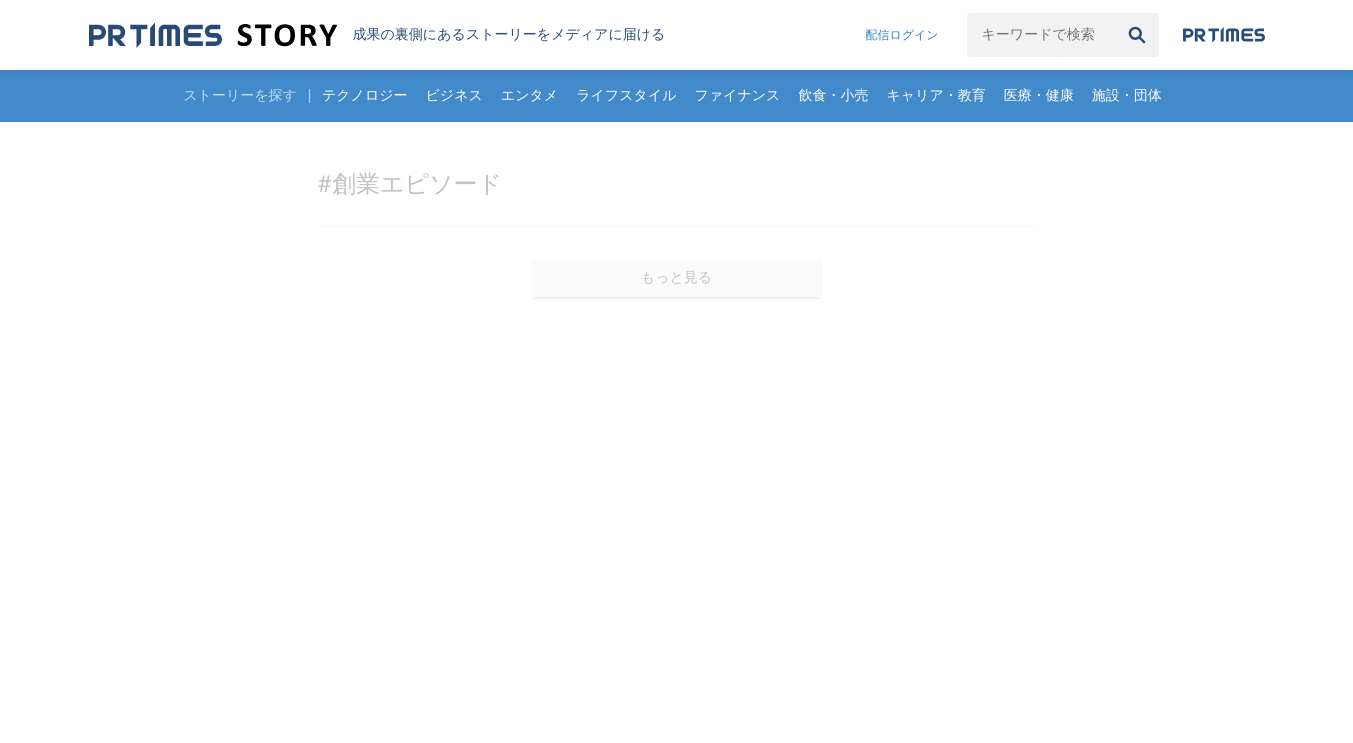 scroll, scrollTop: 0, scrollLeft: 0, axis: both 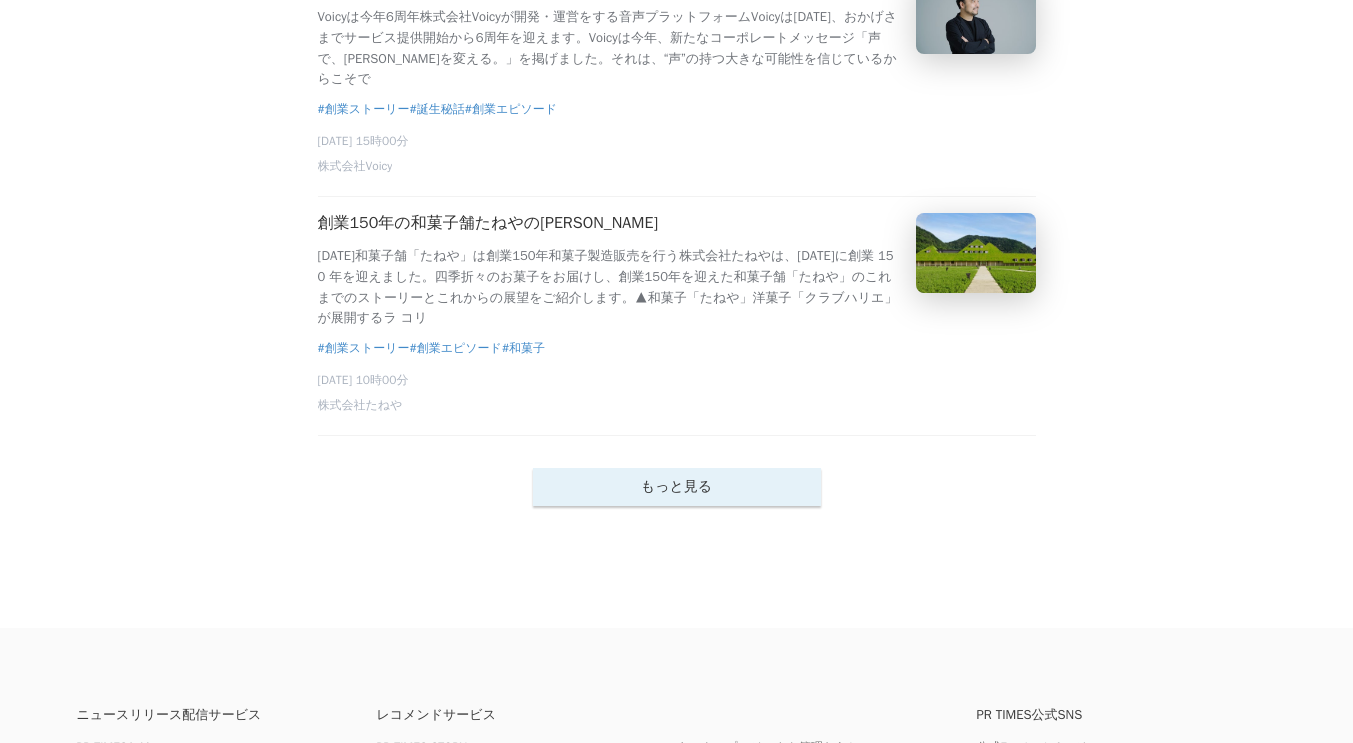 click on "もっと見る" at bounding box center (677, 487) 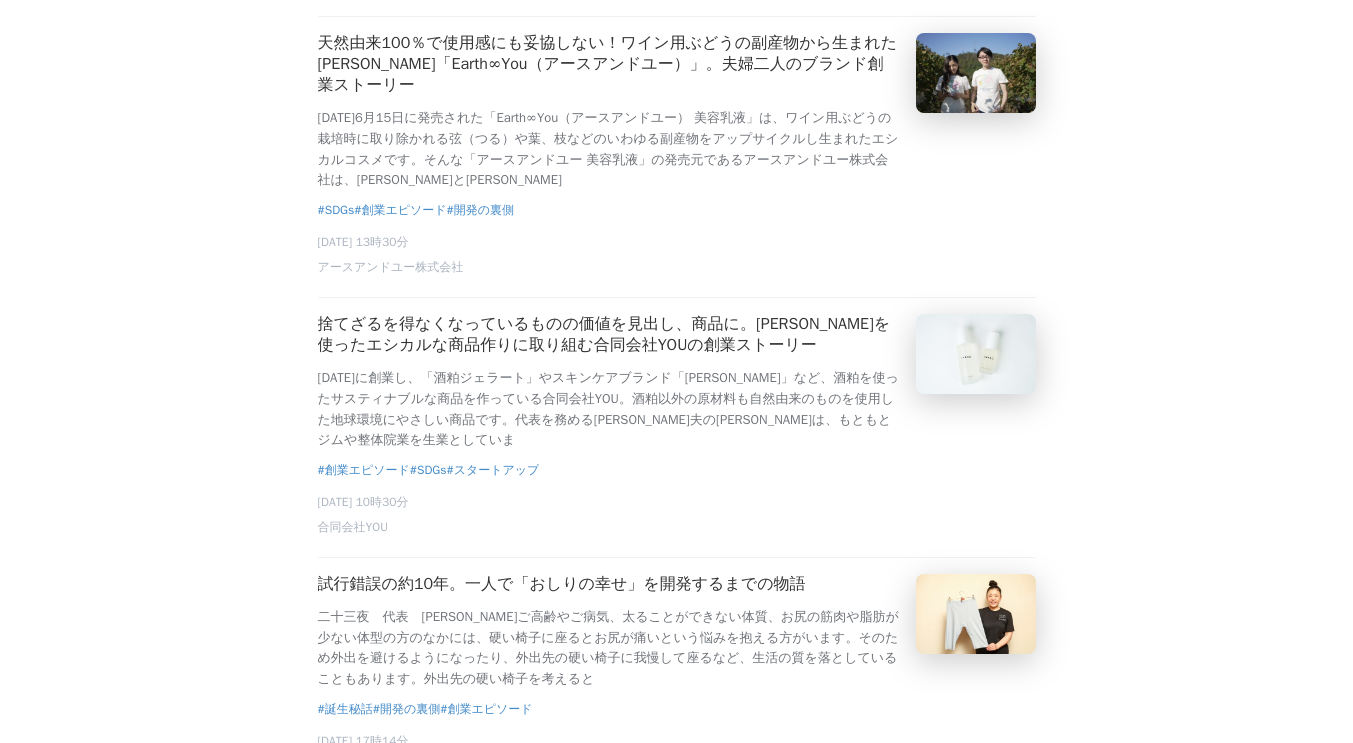scroll, scrollTop: 4820, scrollLeft: 0, axis: vertical 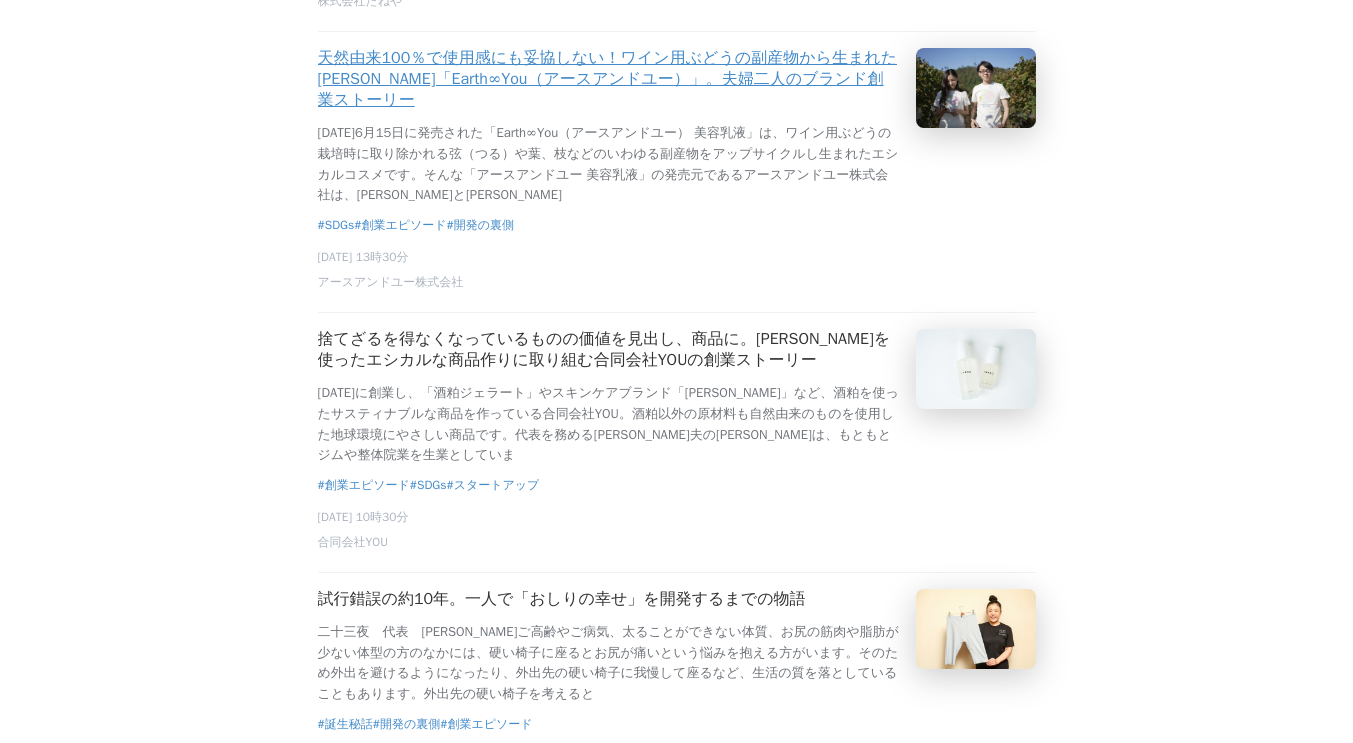 click on "天然由来100％で使用感にも妥協しない！ワイン用ぶどうの副産物から生まれたエシカルコスメ「Earth∞You（アースアンドユー）」。夫婦⼆⼈のブランド創業ストーリー" at bounding box center (609, 79) 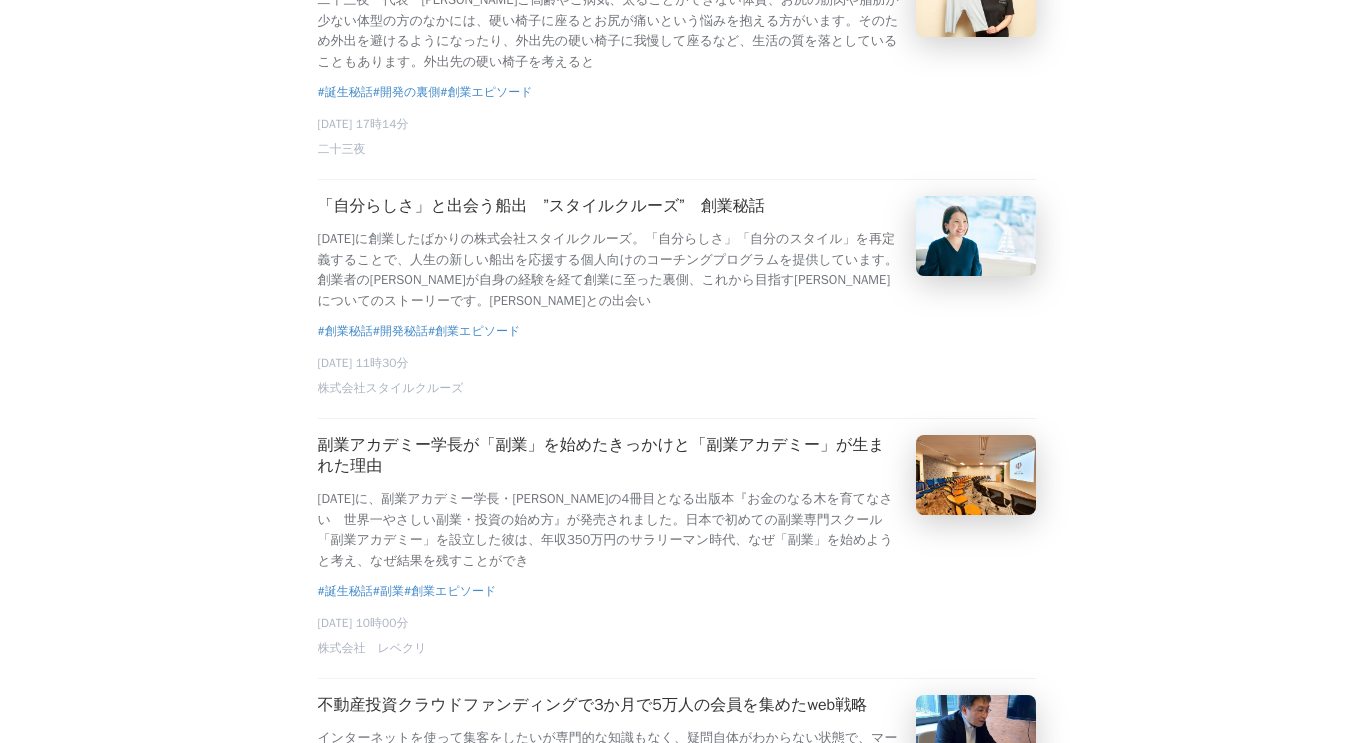 scroll, scrollTop: 5459, scrollLeft: 0, axis: vertical 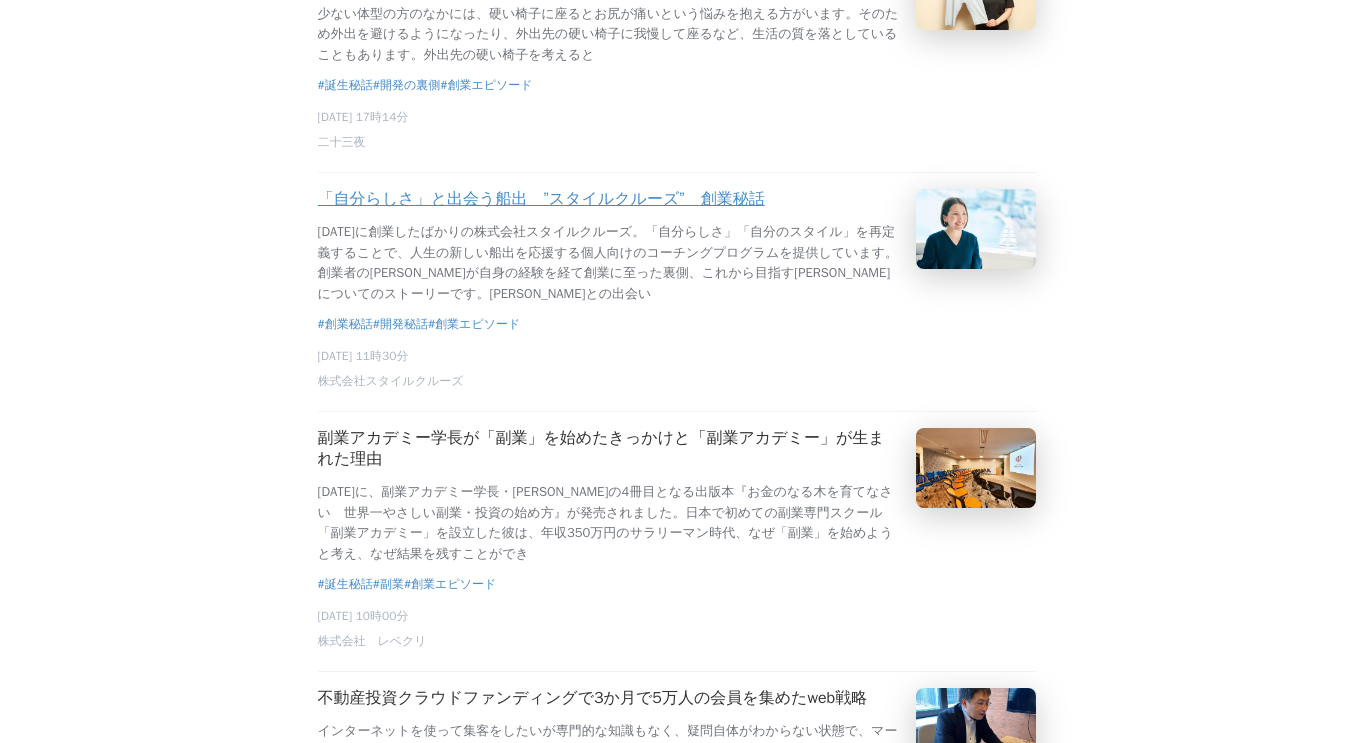 click on "「自分らしさ」と出会う船出　”スタイルクルーズ”　創業秘話" at bounding box center (541, 199) 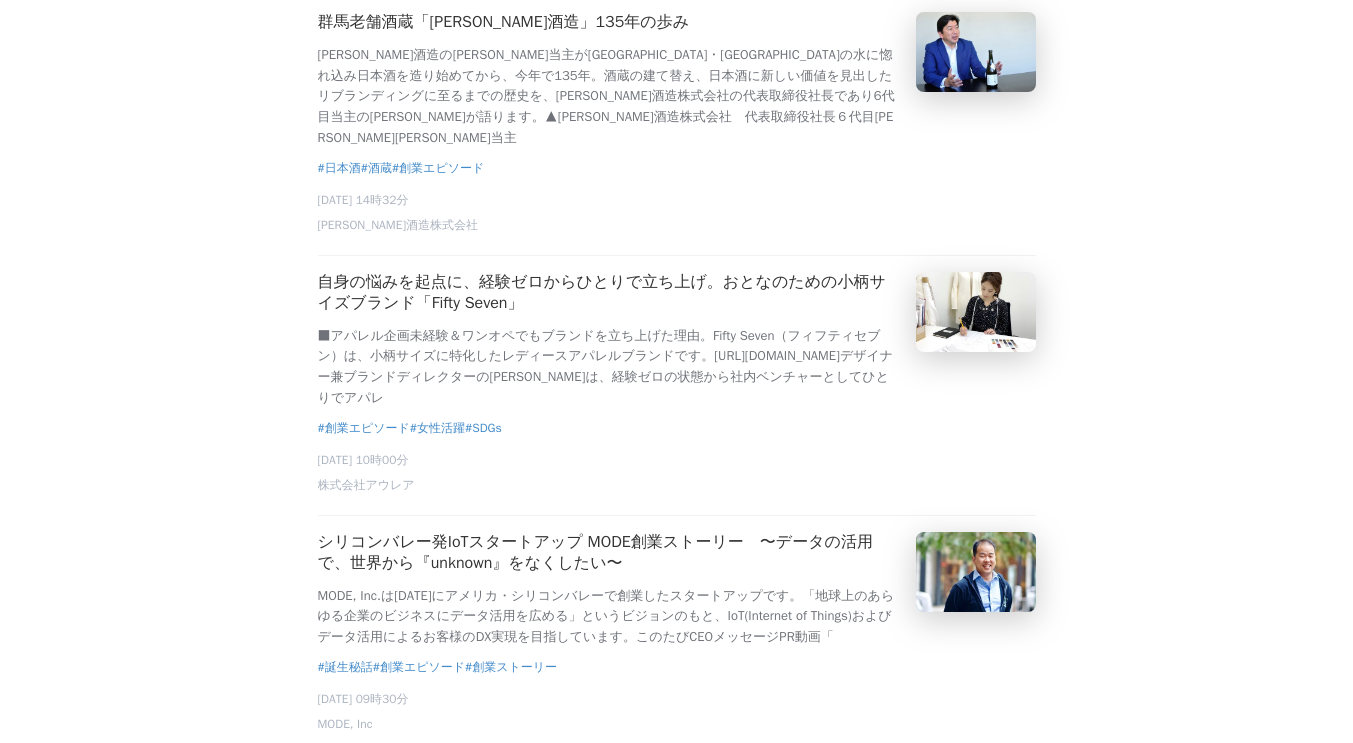 scroll, scrollTop: 6962, scrollLeft: 0, axis: vertical 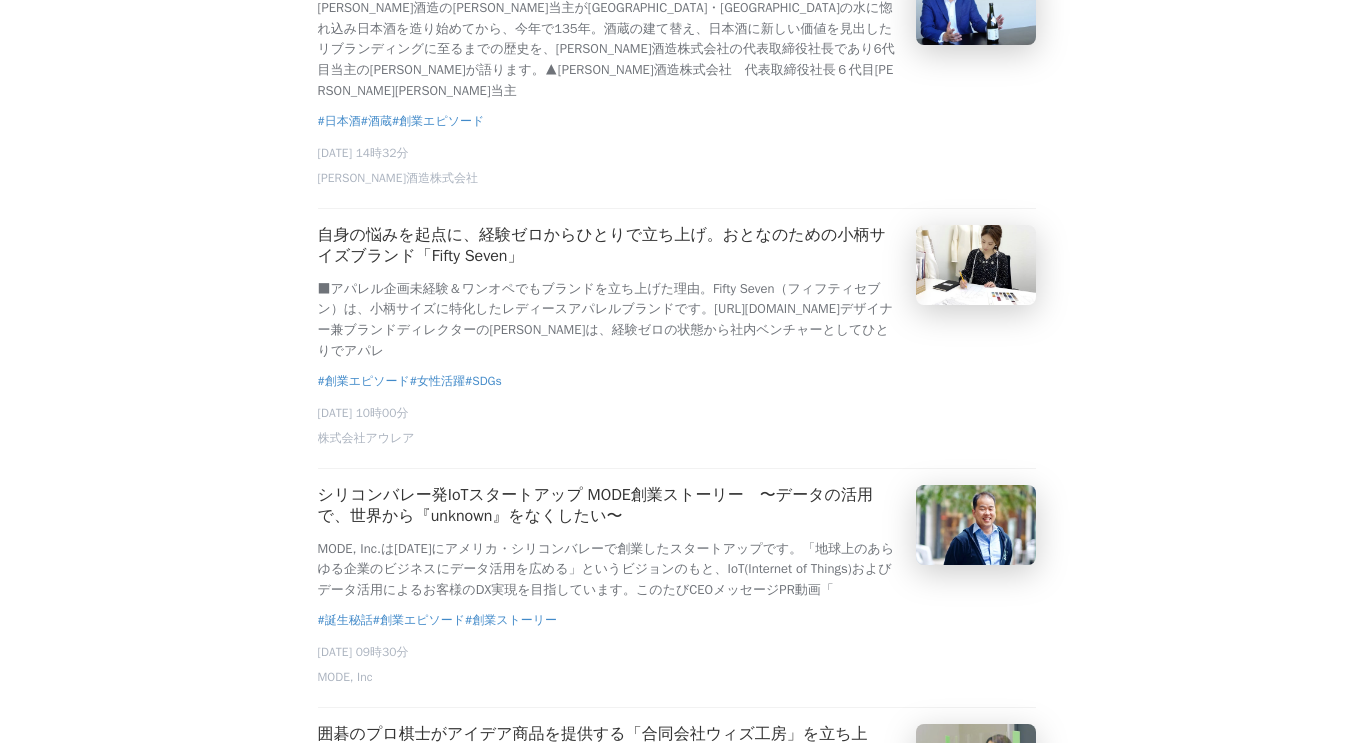 click on "群馬老舗酒蔵「[PERSON_NAME]酒造」135年の歩み" at bounding box center [504, -25] 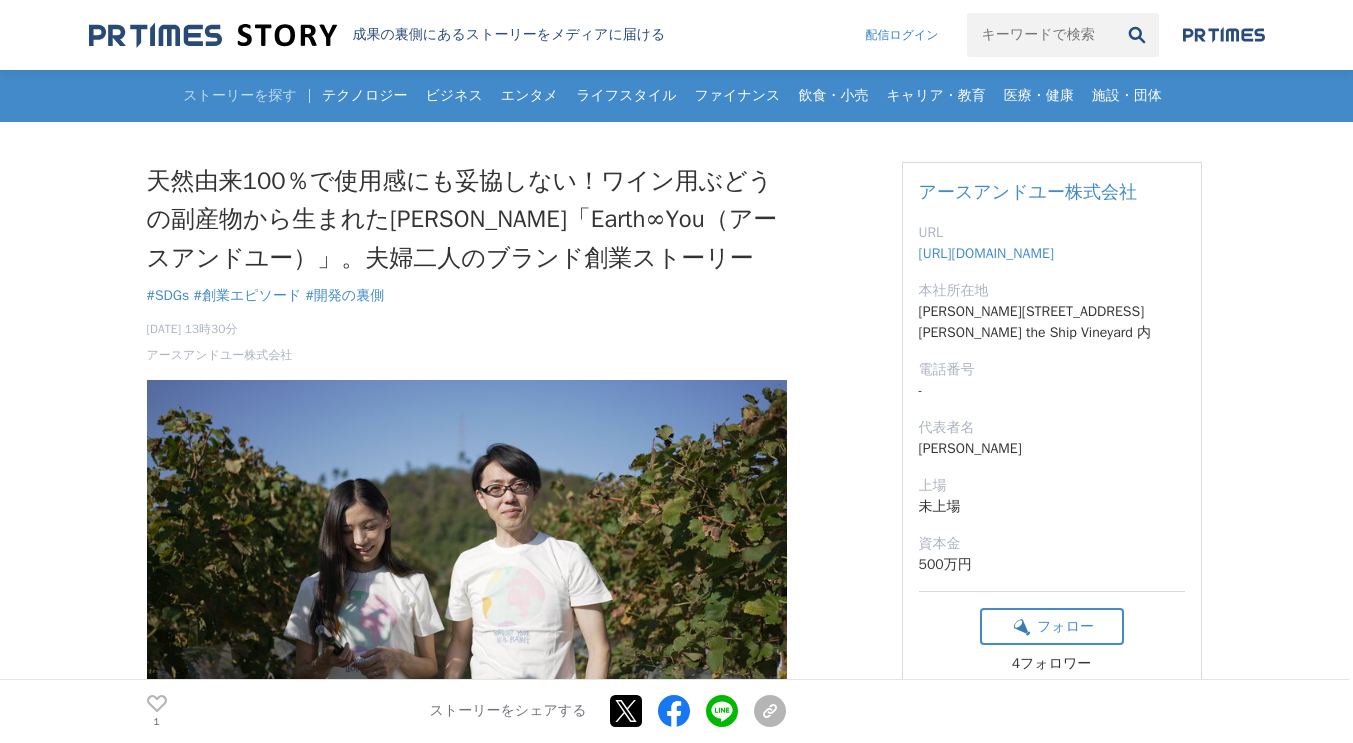 scroll, scrollTop: 0, scrollLeft: 0, axis: both 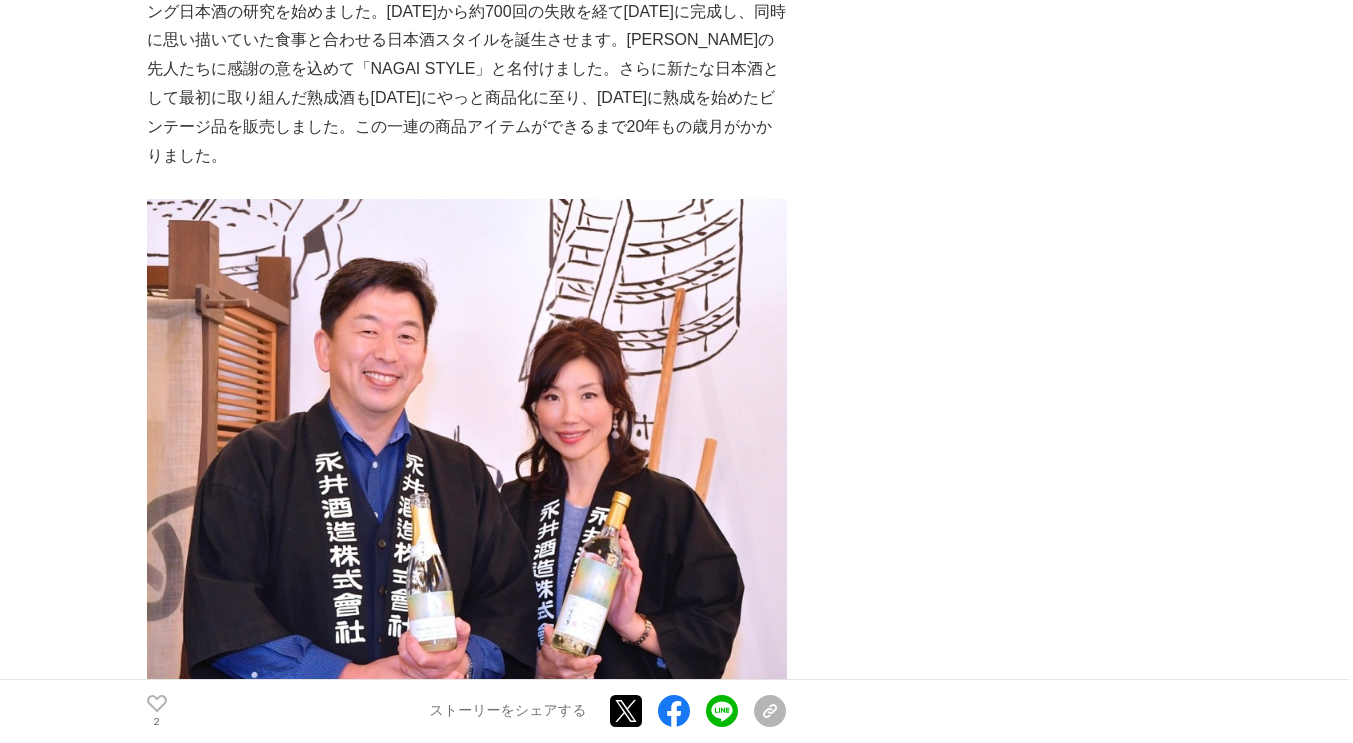 click on "群馬老舗酒蔵「[PERSON_NAME]酒造」135年の歩み
日本酒
#日本酒
#酒蔵
#創業エピソード
2" at bounding box center [676, -2529] 